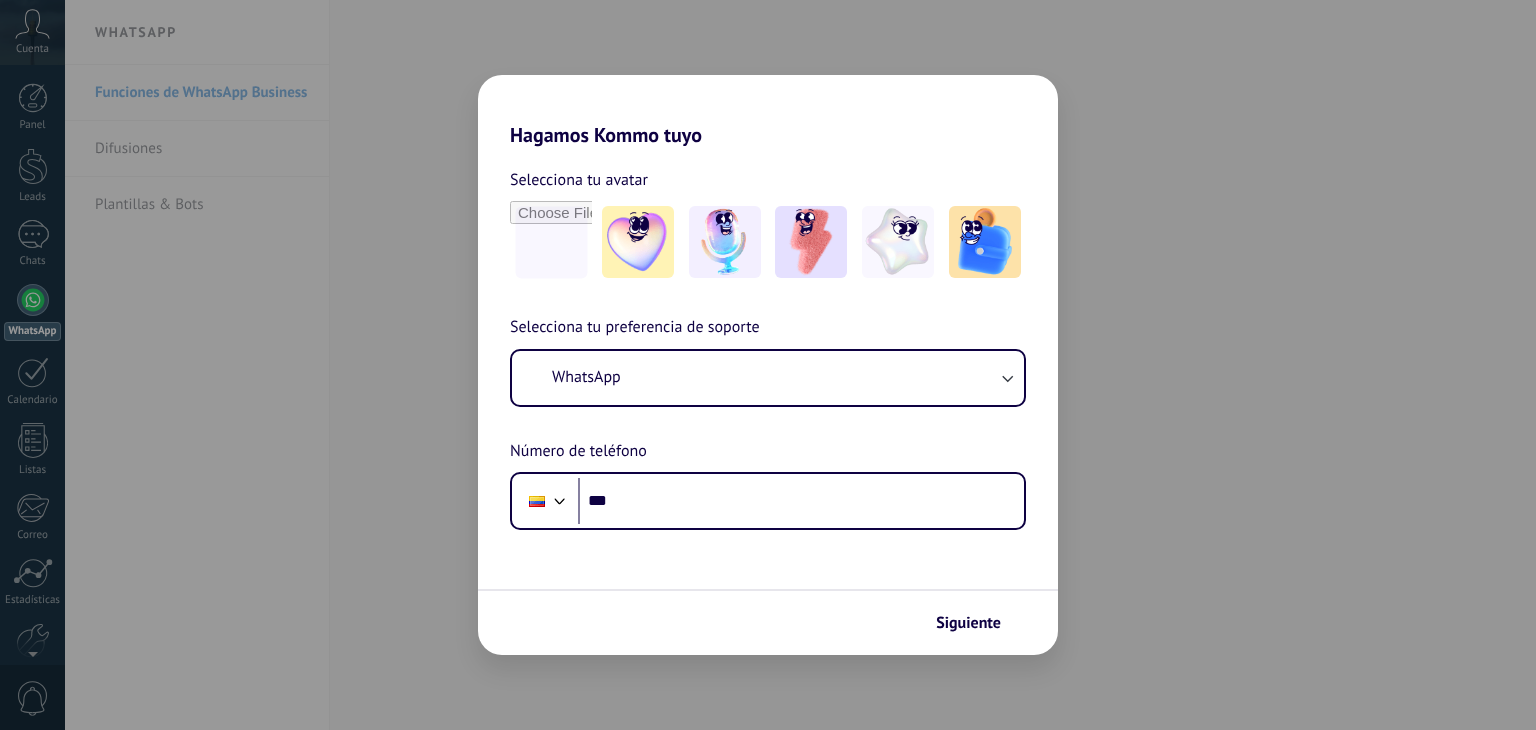 scroll, scrollTop: 0, scrollLeft: 0, axis: both 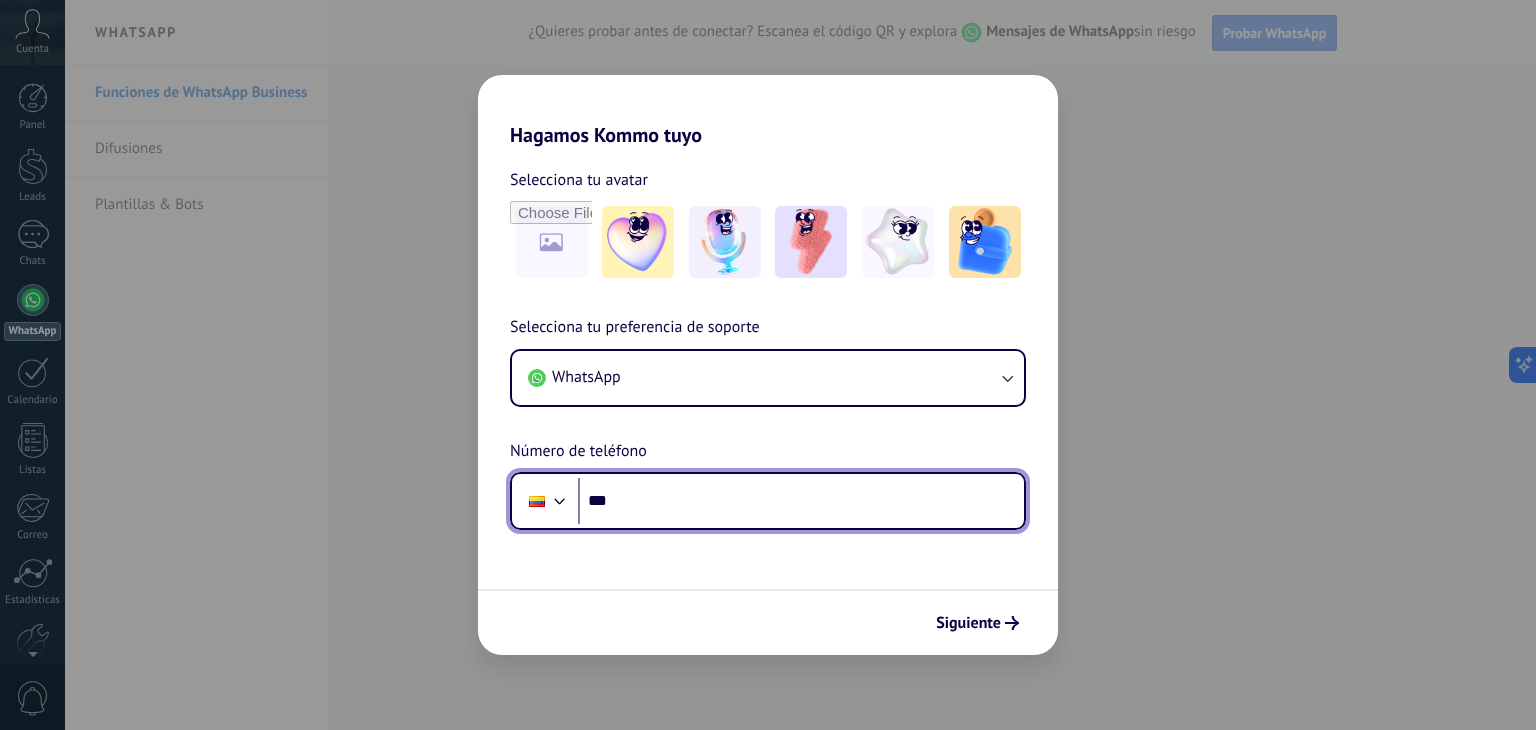 click on "***" at bounding box center (801, 501) 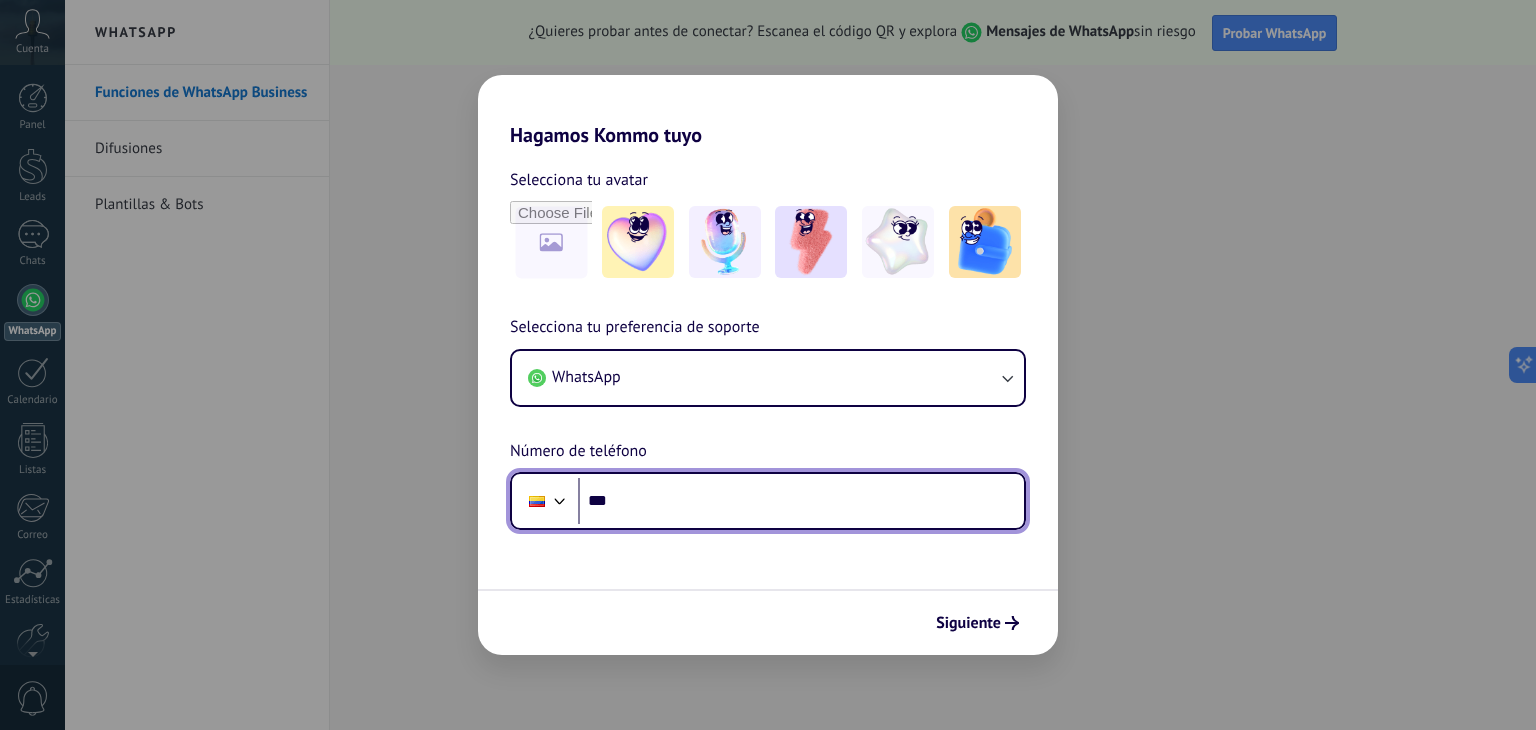 click on "***" at bounding box center (801, 501) 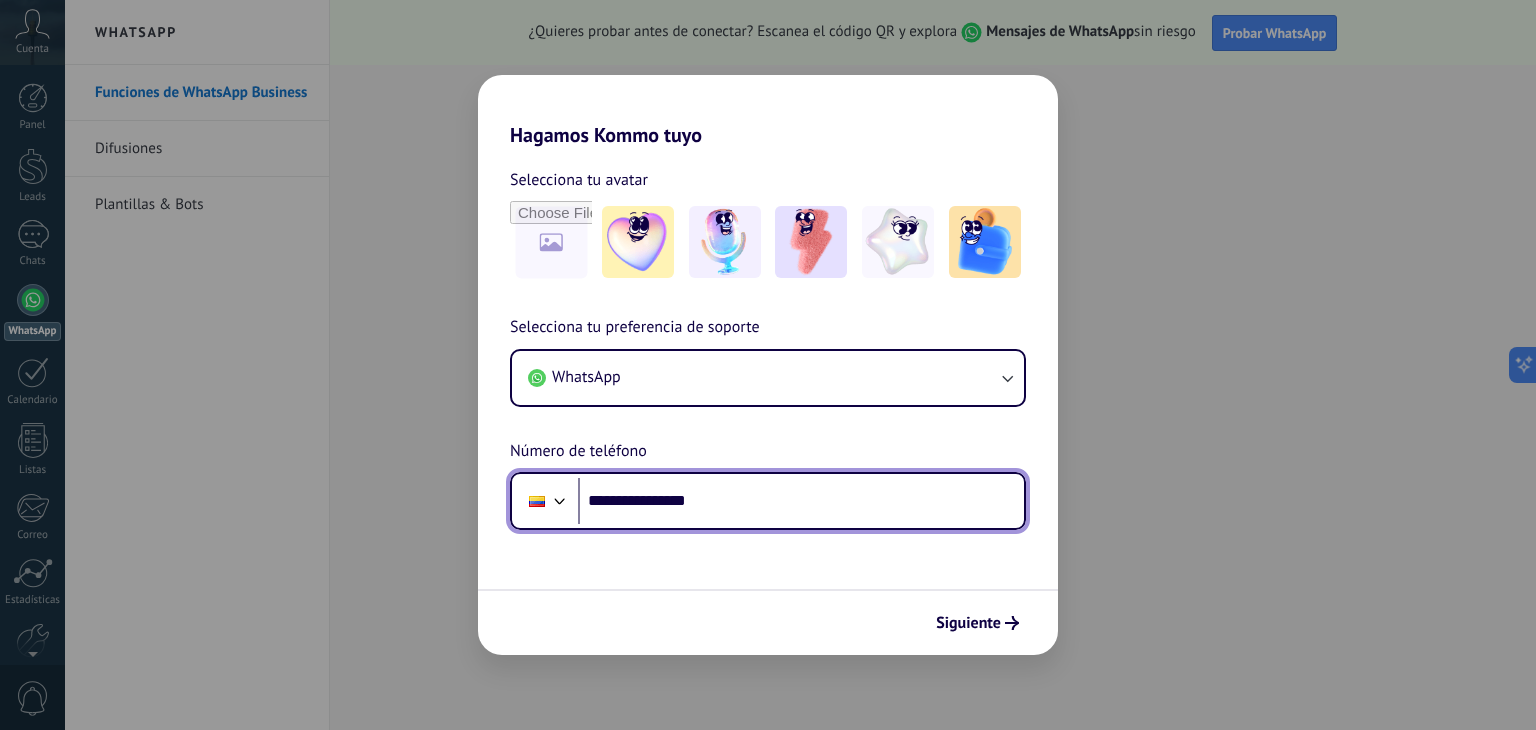 type on "**********" 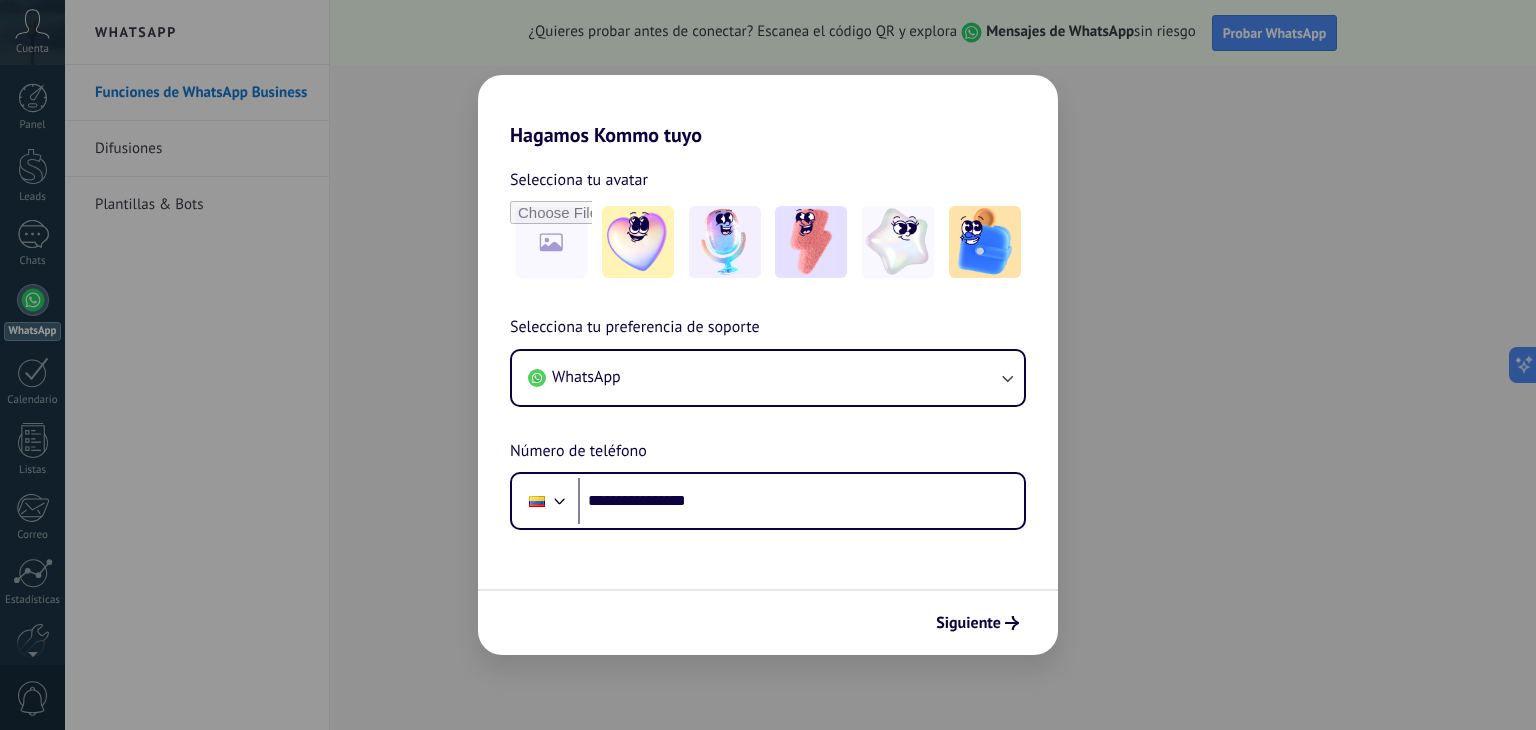click on "Siguiente" at bounding box center [768, 622] 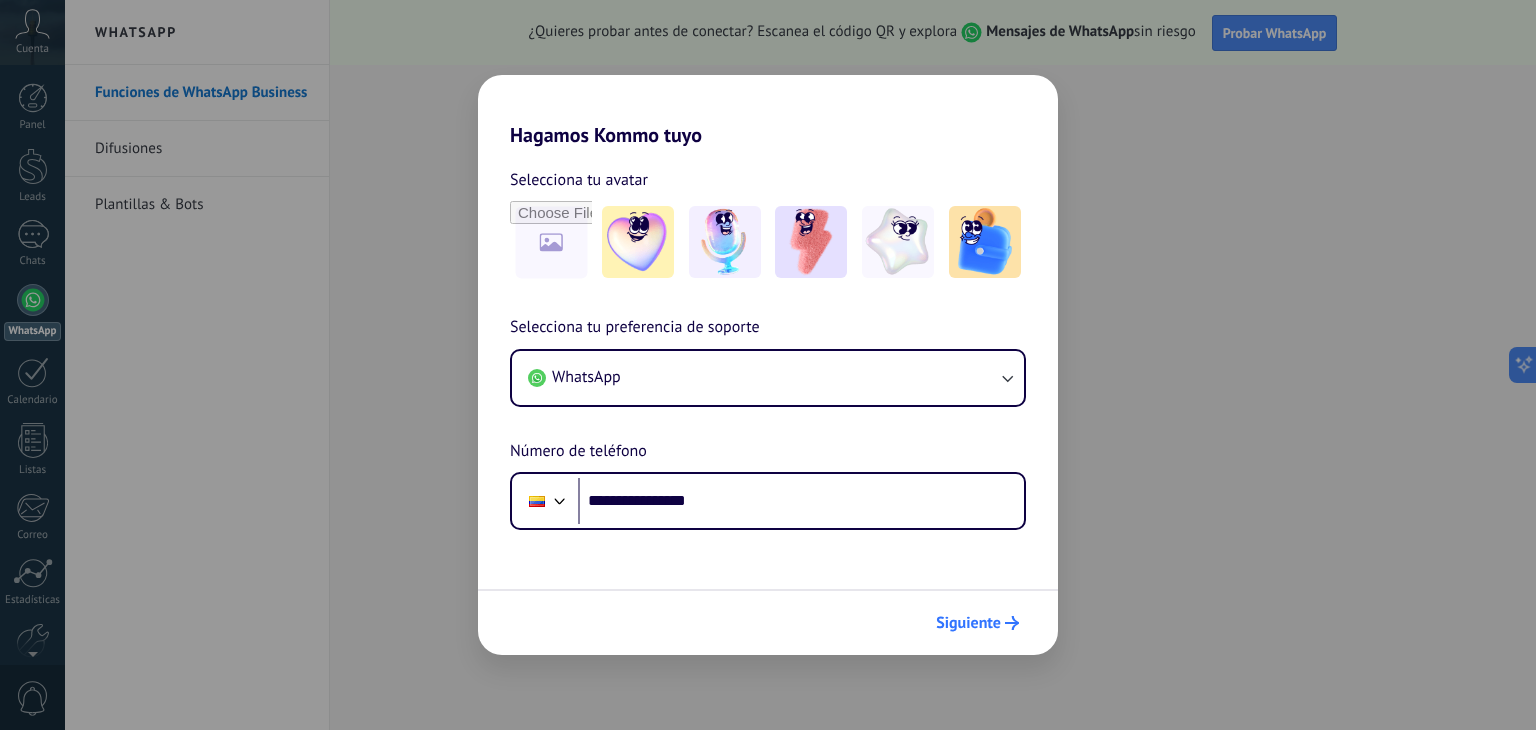 click on "Siguiente" at bounding box center (968, 623) 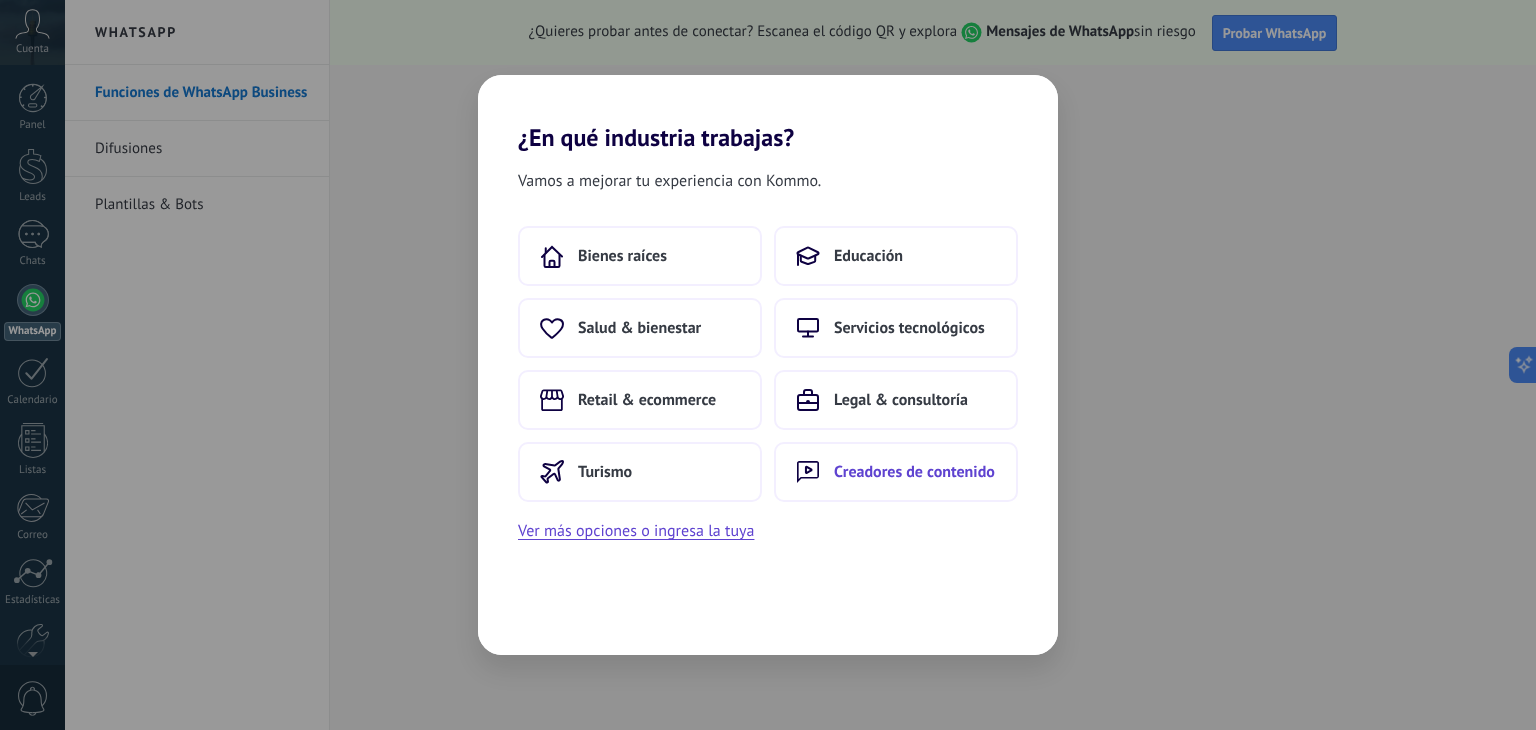click on "Creadores de contenido" at bounding box center [896, 472] 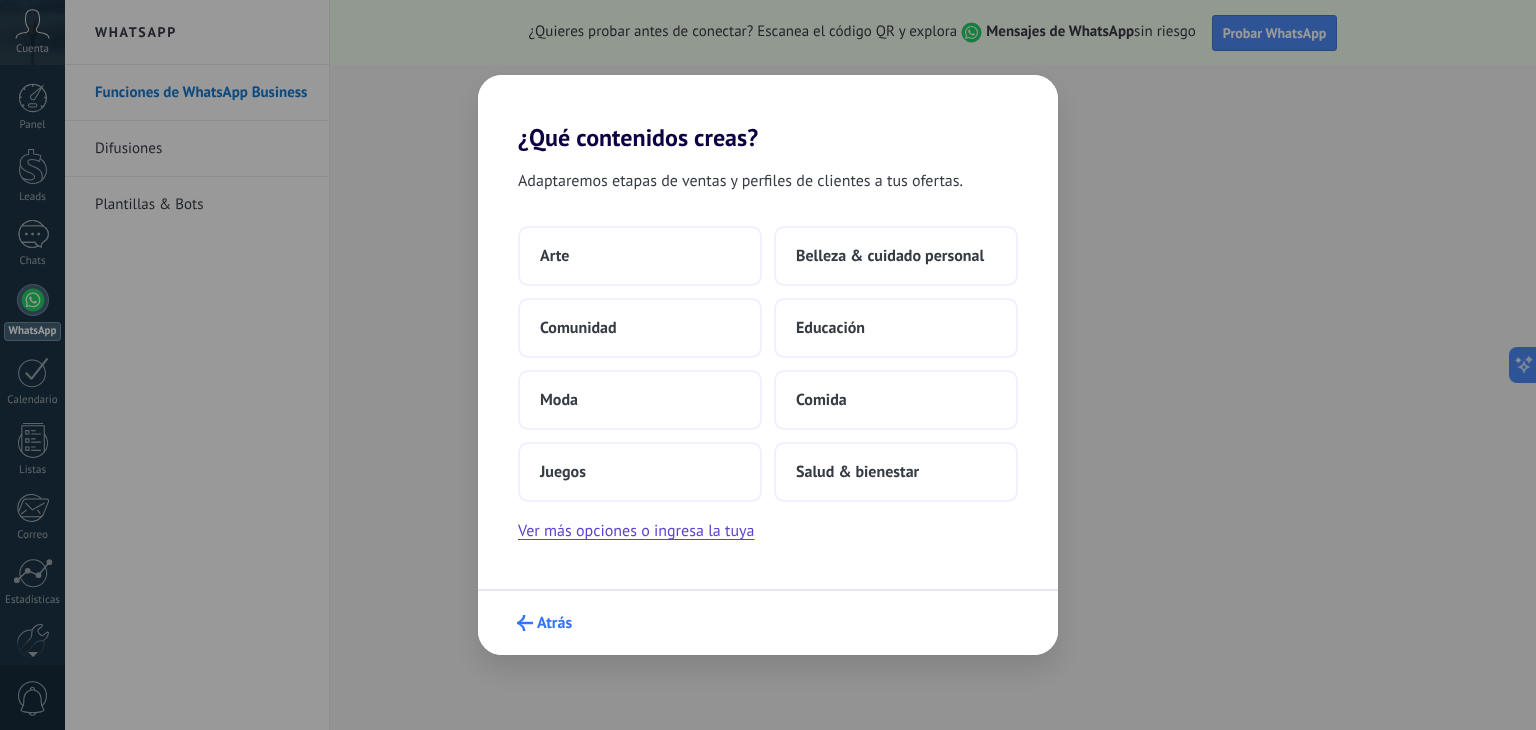 click on "Atrás" at bounding box center [554, 623] 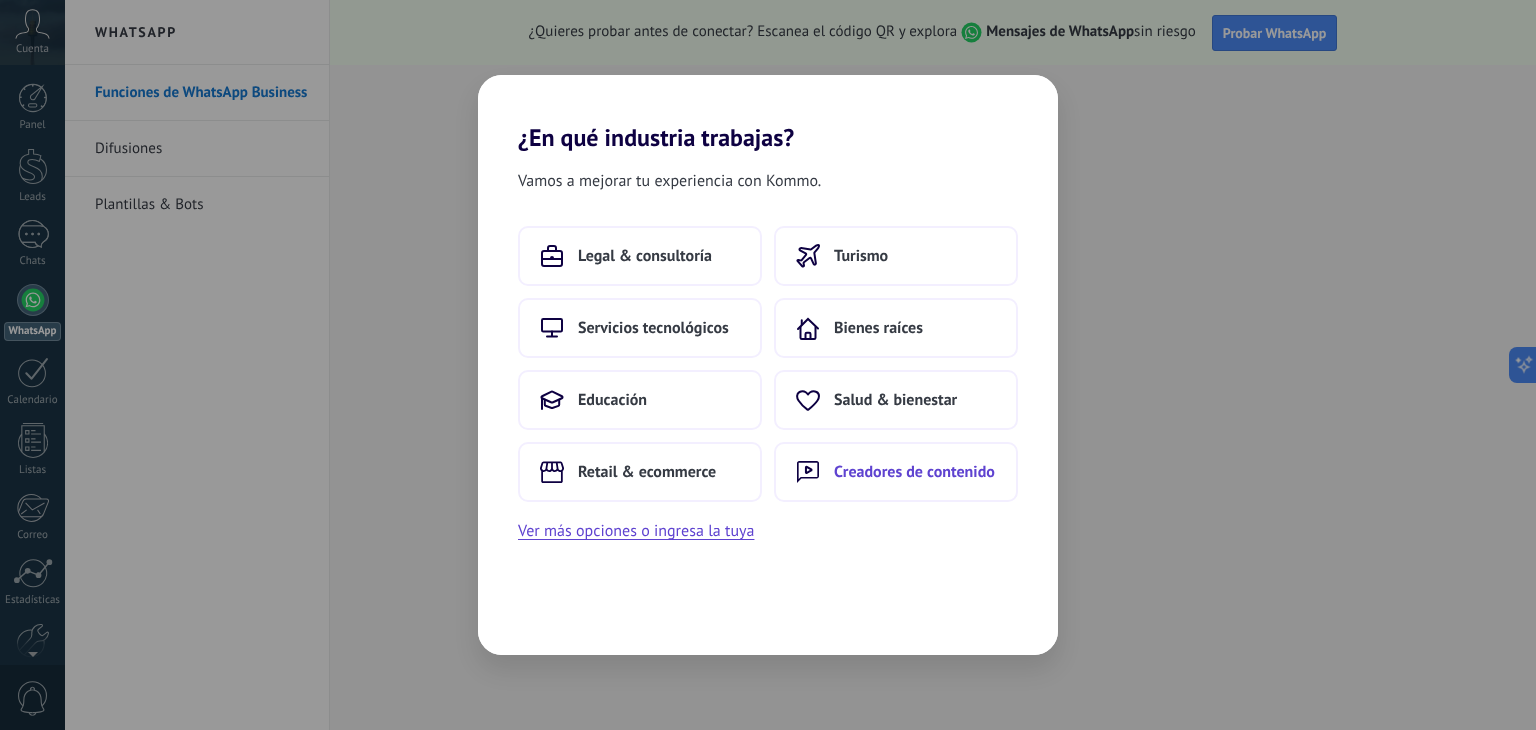 click on "Creadores de contenido" at bounding box center [645, 256] 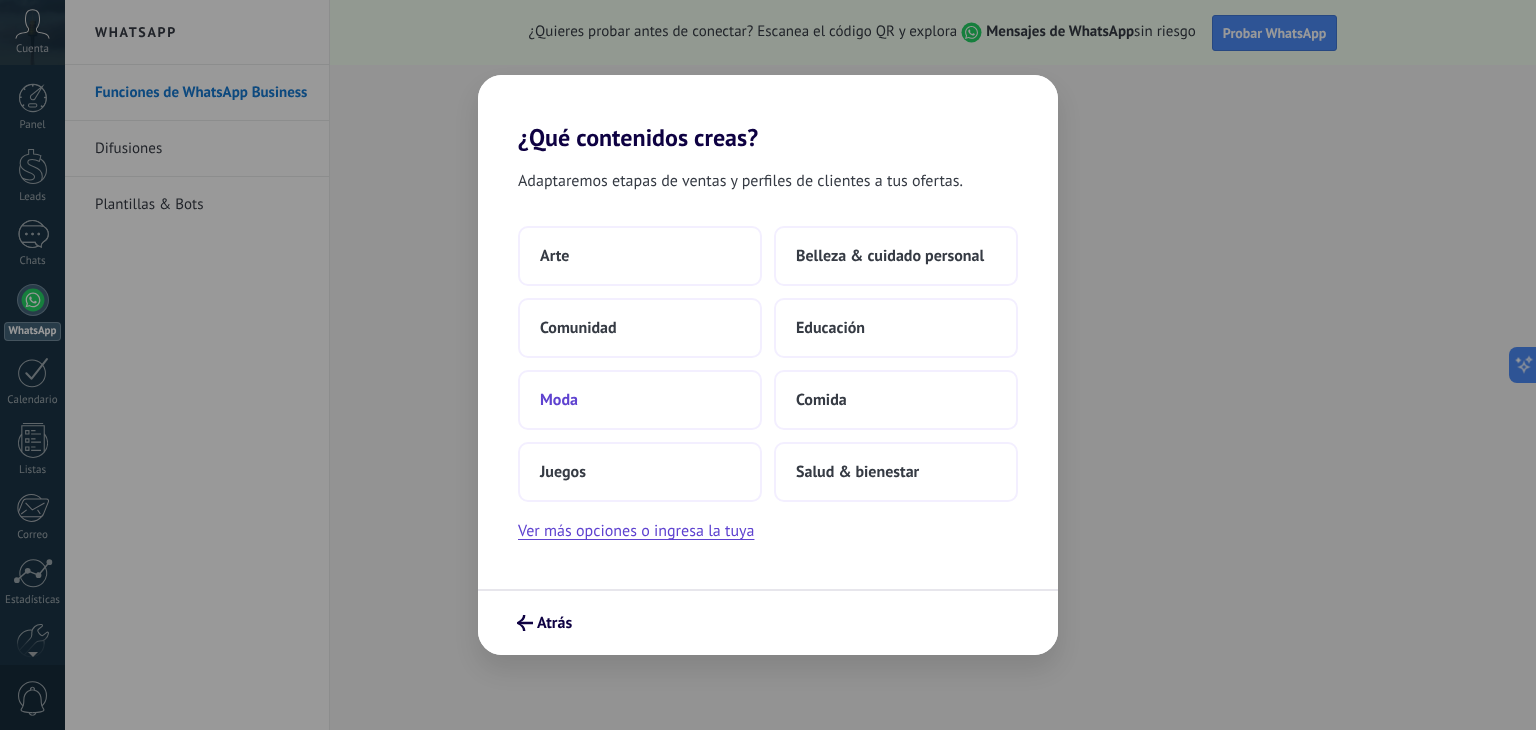 click on "Moda" at bounding box center [640, 400] 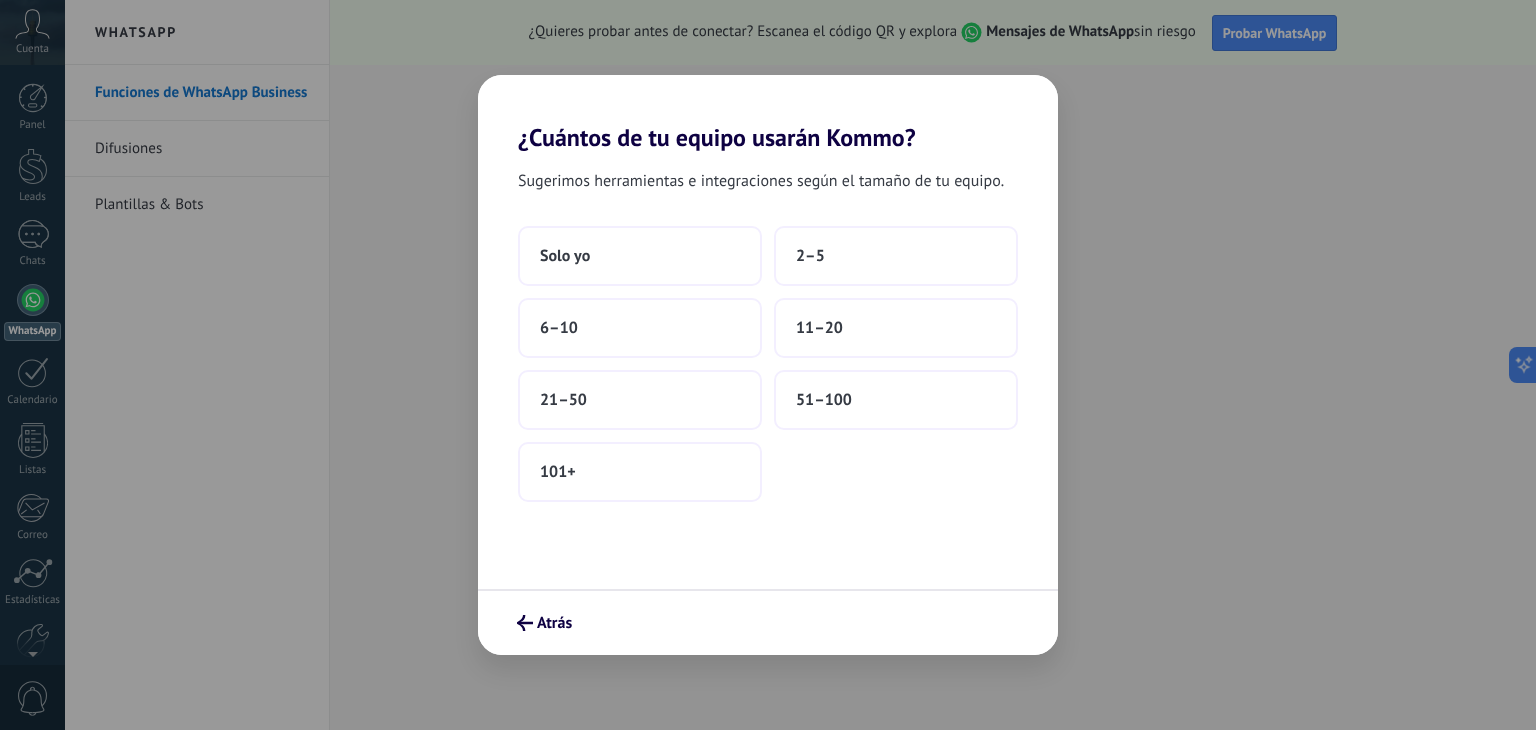 click on "Solo yo 2–5 6–10 11–20 21–50 51–100 101+" at bounding box center [768, 364] 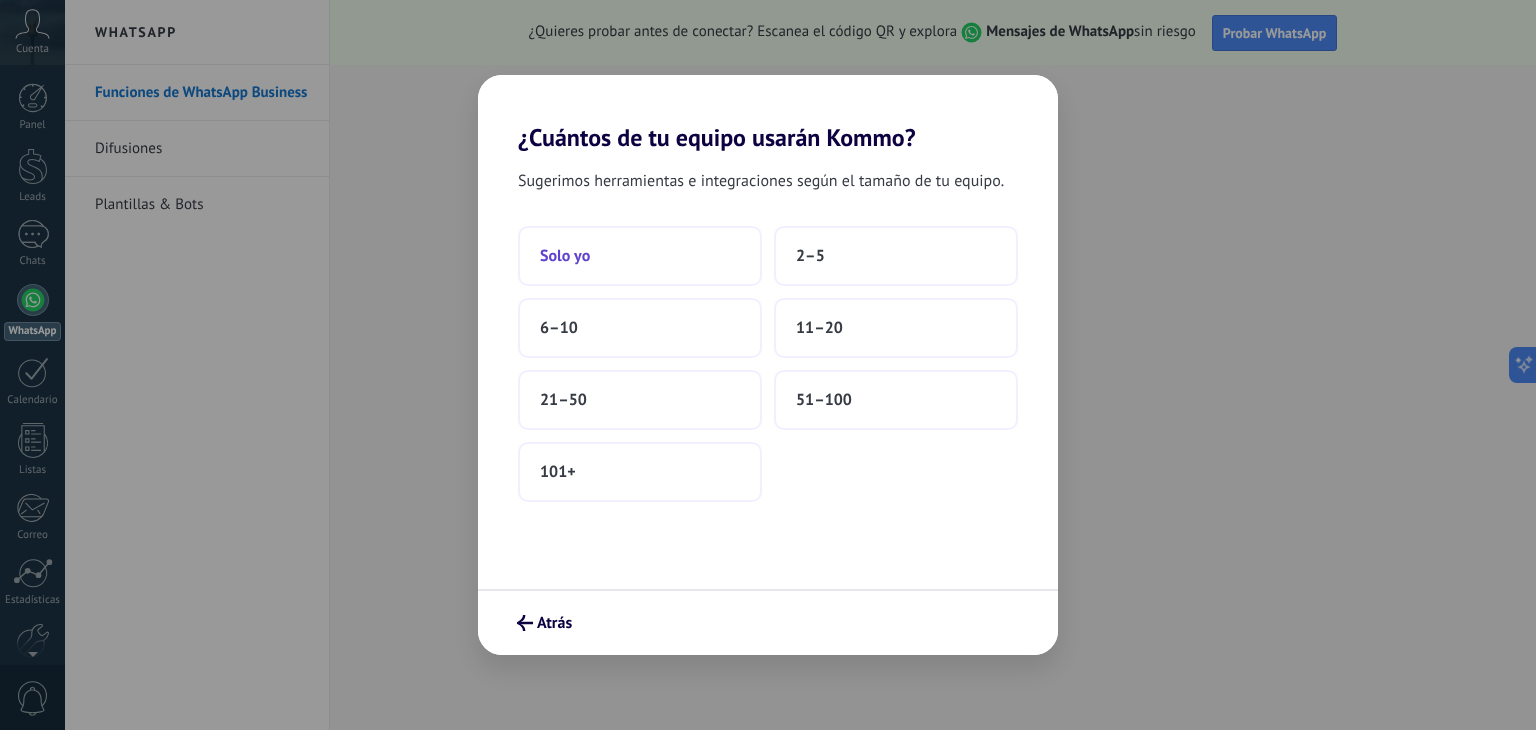 click on "Solo yo" at bounding box center [640, 256] 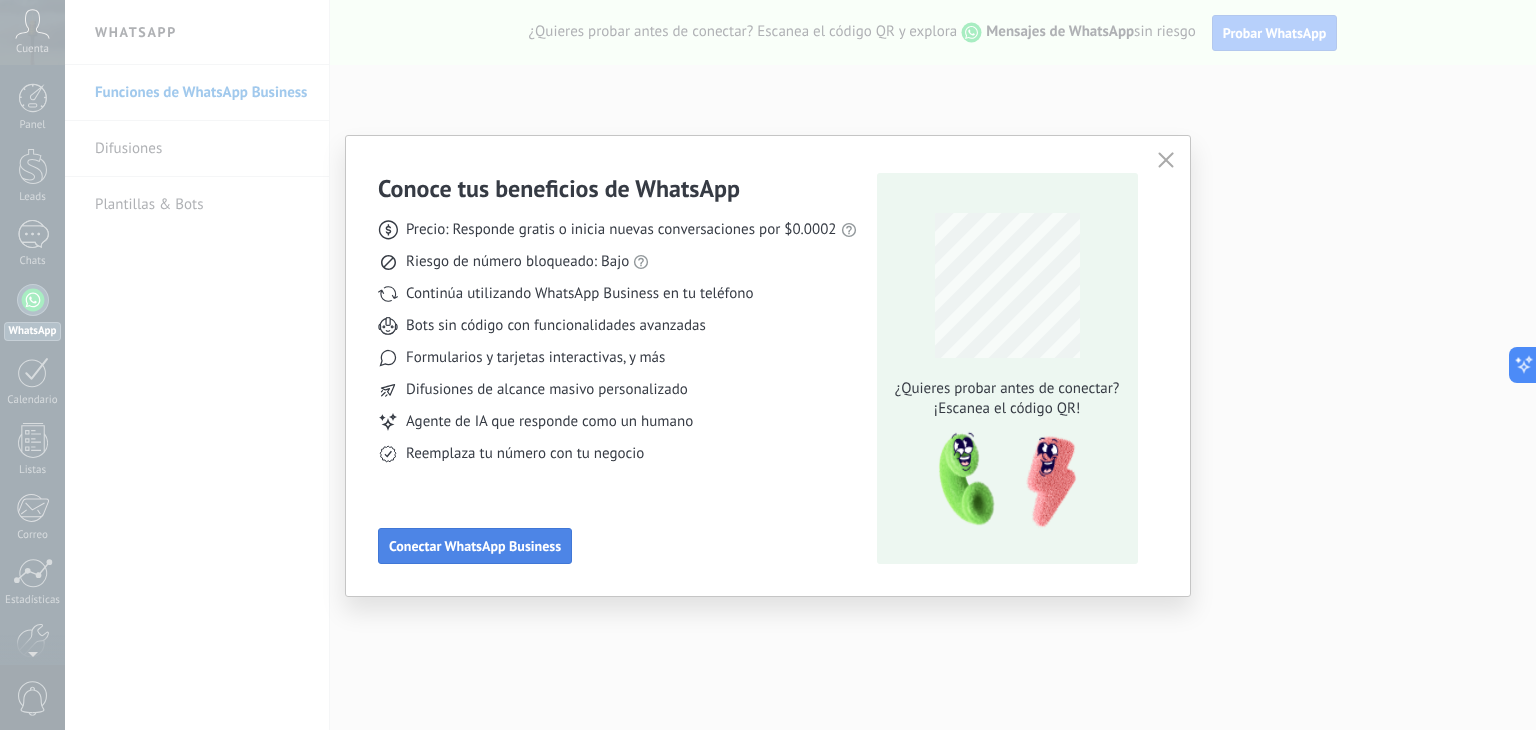 click on "Conectar WhatsApp Business" at bounding box center (475, 546) 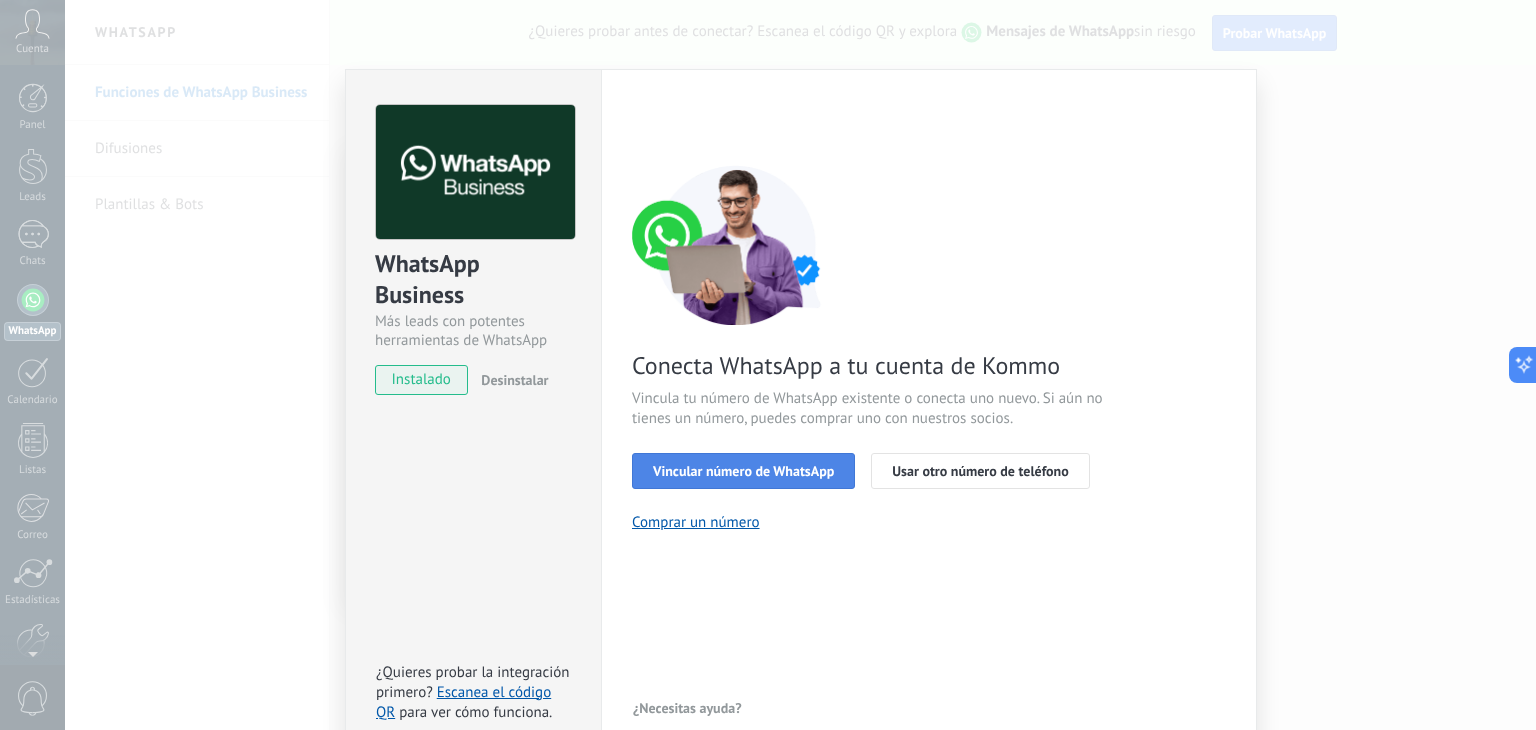 click on "Vincular número de WhatsApp" at bounding box center (743, 471) 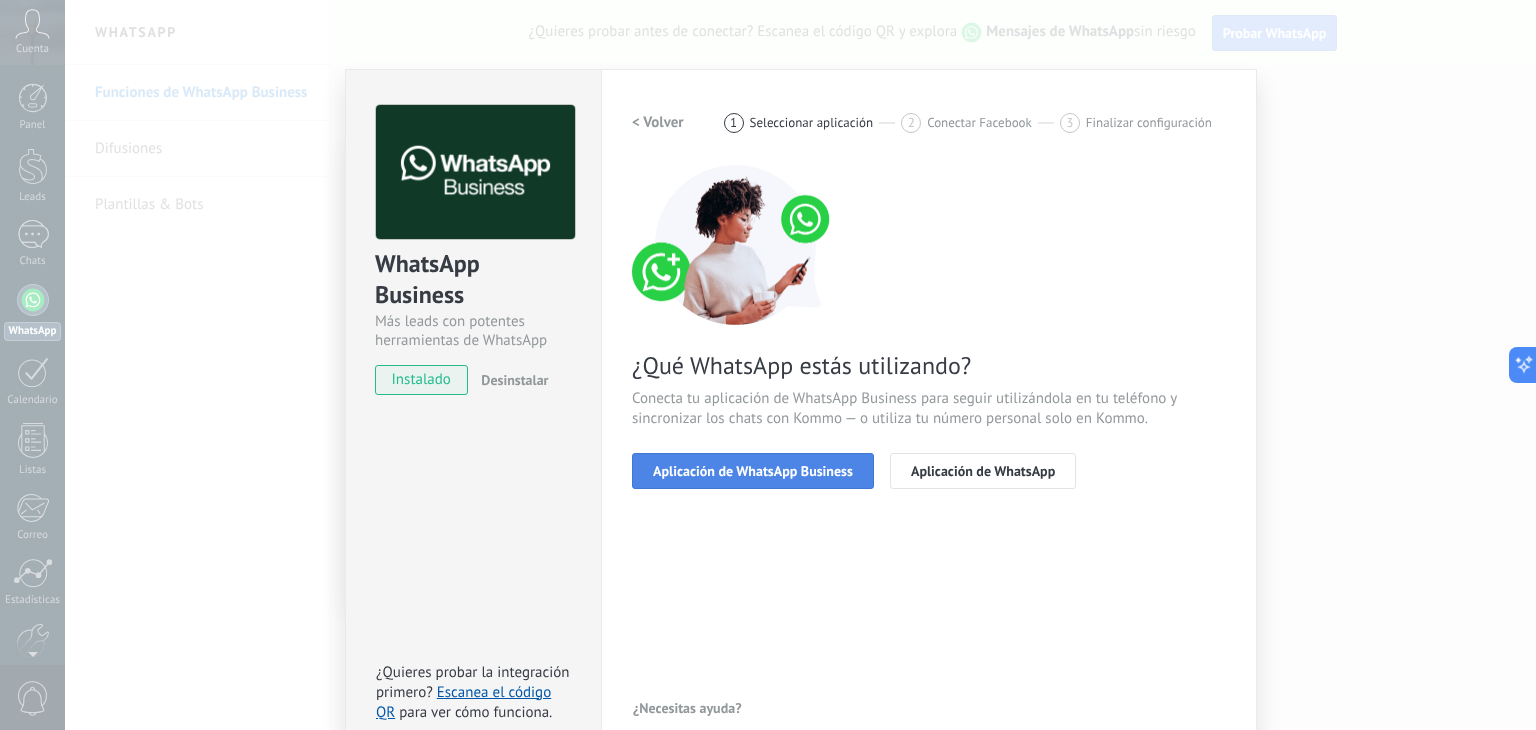 click on "Aplicación de WhatsApp Business" at bounding box center (753, 471) 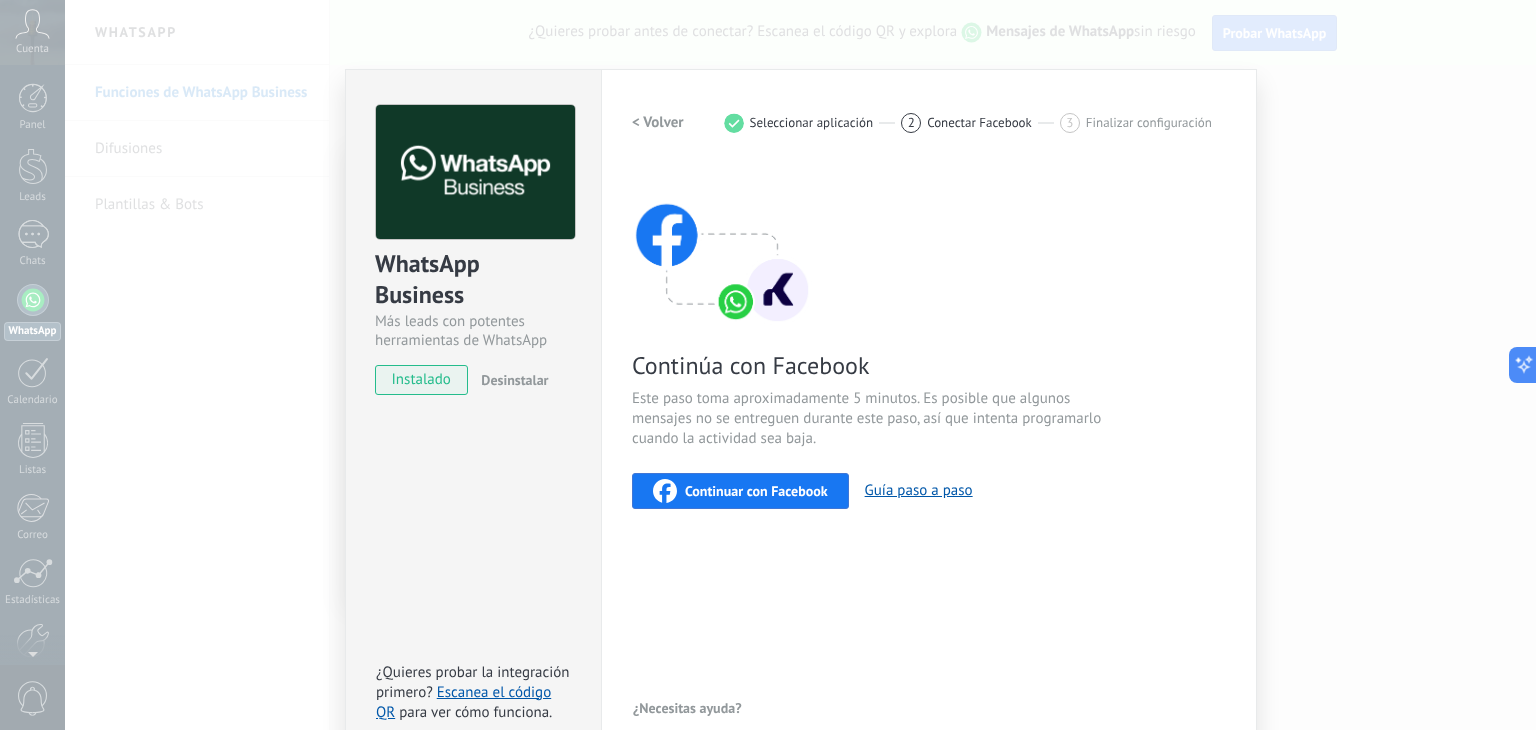 click on "WhatsApp Business Más leads con potentes herramientas de WhatsApp instalado Desinstalar ¿Quieres probar la integración primero?   Escanea el código QR   para ver cómo funciona. Configuraciones Autorizaciones This tab logs the users who have granted integration access to this account. If you want to to remove a user's ability to send requests to the account on behalf of this integration, you can revoke access. If access is revoked from all users, the integration will stop working. This app is installed, but no one has given it access yet. WhatsApp Cloud API más _:  Guardar < Volver 1 Seleccionar aplicación 2 Conectar Facebook  3 Finalizar configuración Continúa con Facebook Este paso toma aproximadamente 5 minutos. Es posible que algunos mensajes no se entreguen durante este paso, así que intenta programarlo cuando la actividad sea baja. Continuar con Facebook Guía paso a paso ¿Necesitas ayuda?" at bounding box center [800, 365] 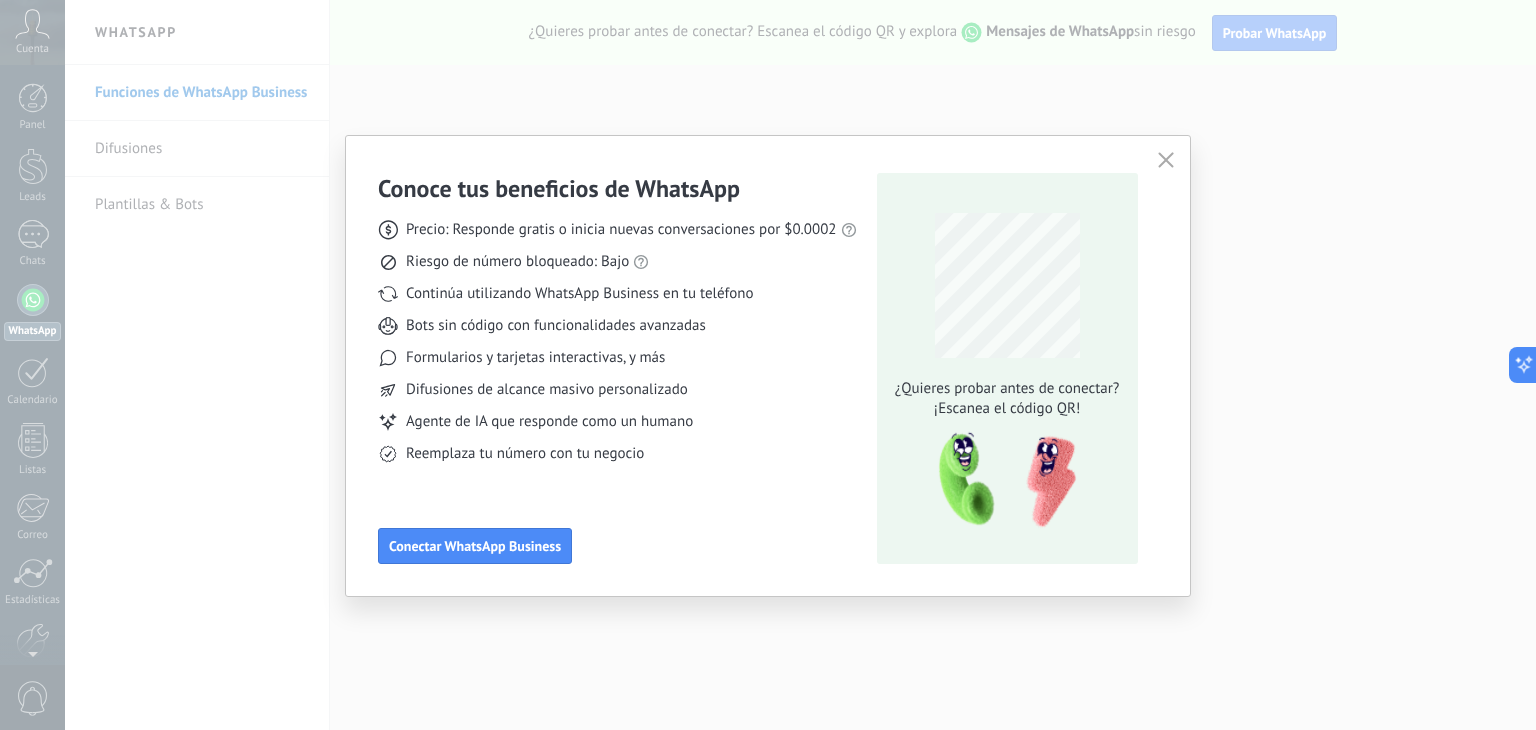 click at bounding box center [1166, 160] 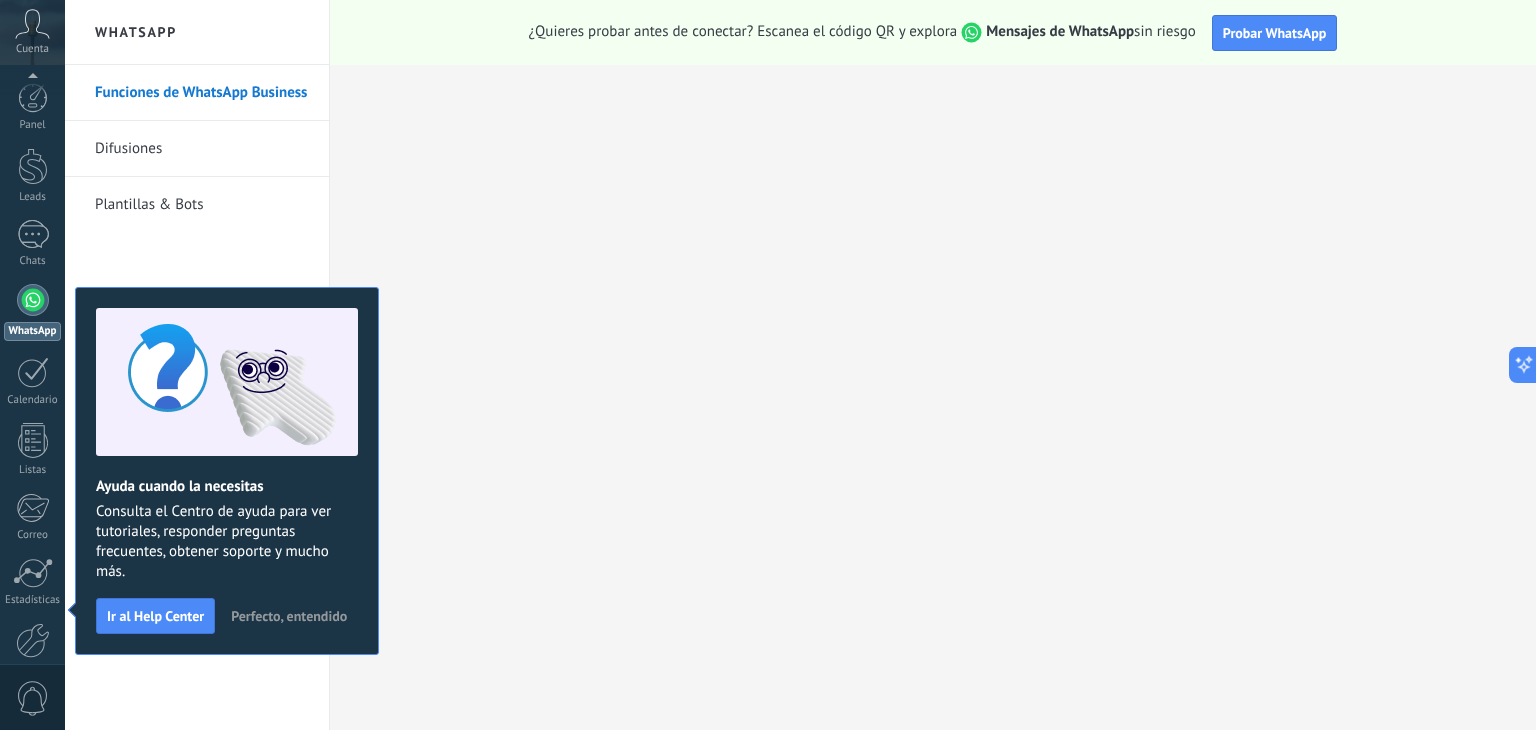 scroll, scrollTop: 101, scrollLeft: 0, axis: vertical 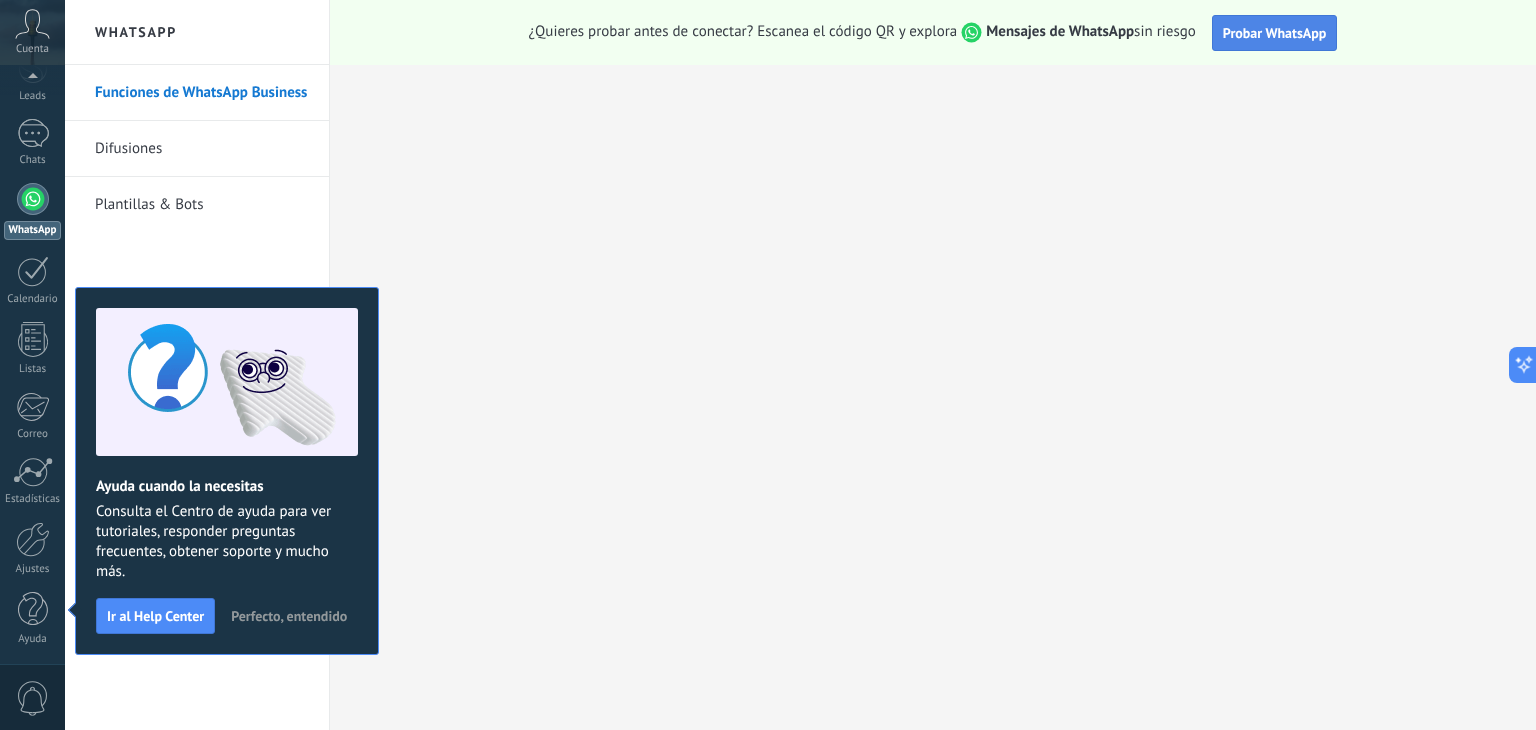 click on "Probar WhatsApp" at bounding box center (1275, 33) 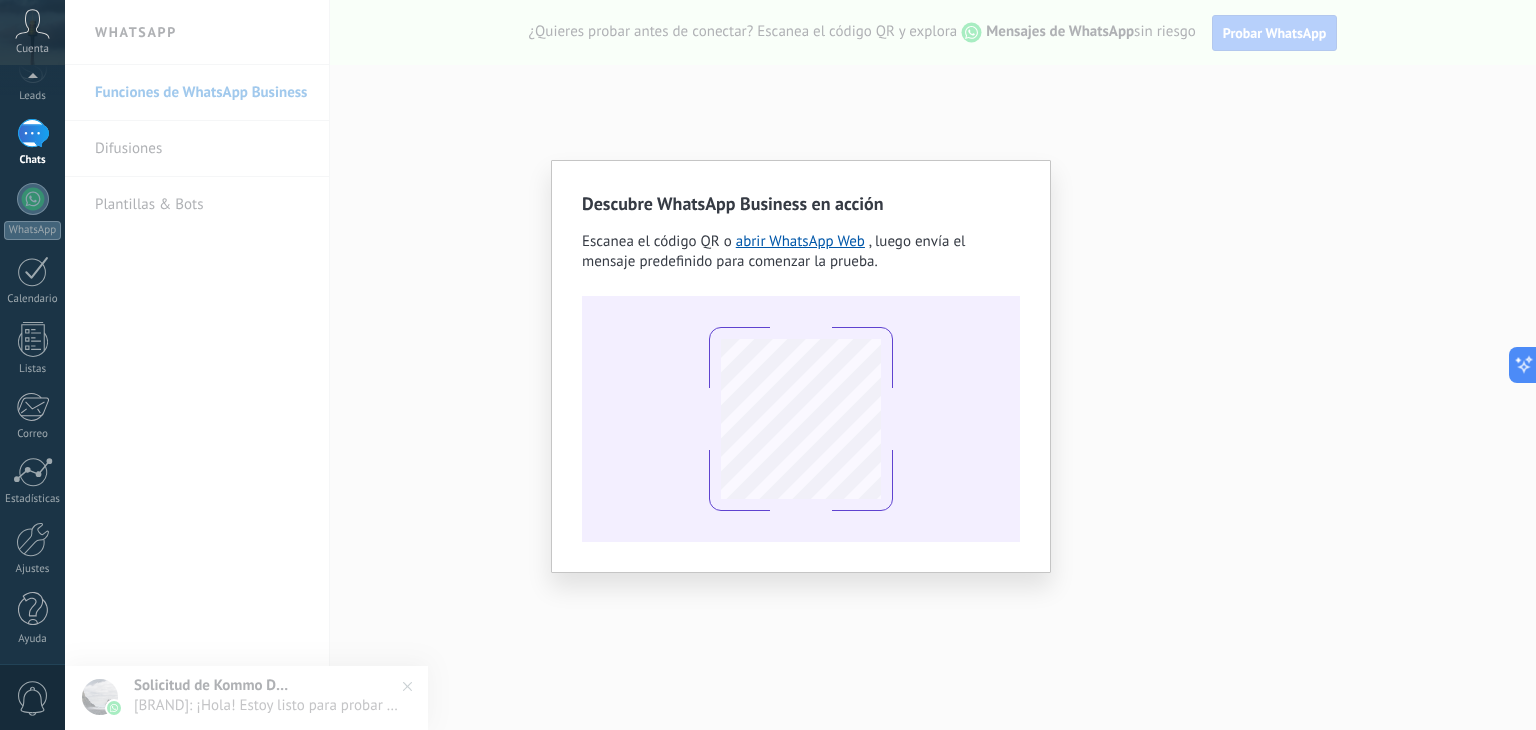 scroll, scrollTop: 0, scrollLeft: 0, axis: both 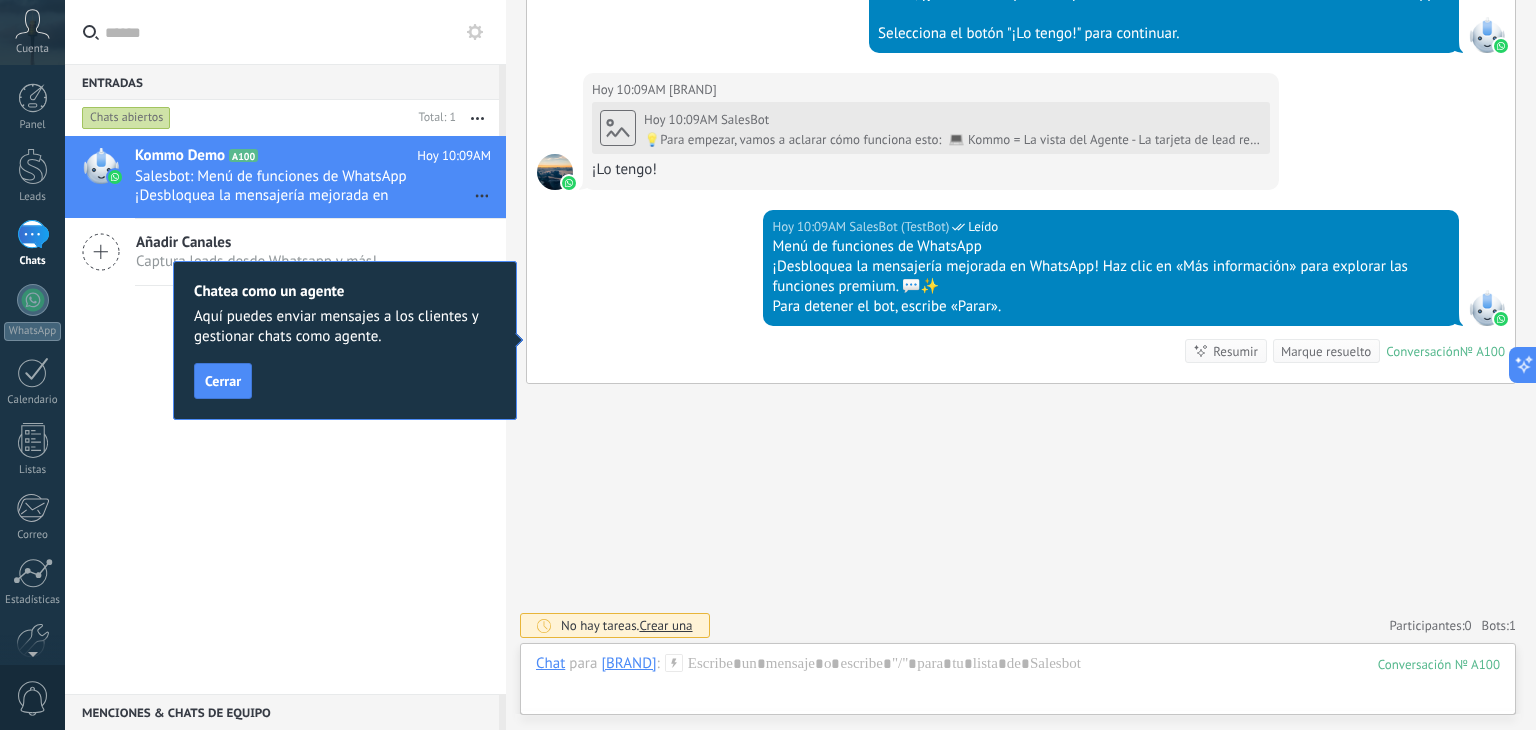 click at bounding box center (101, 252) 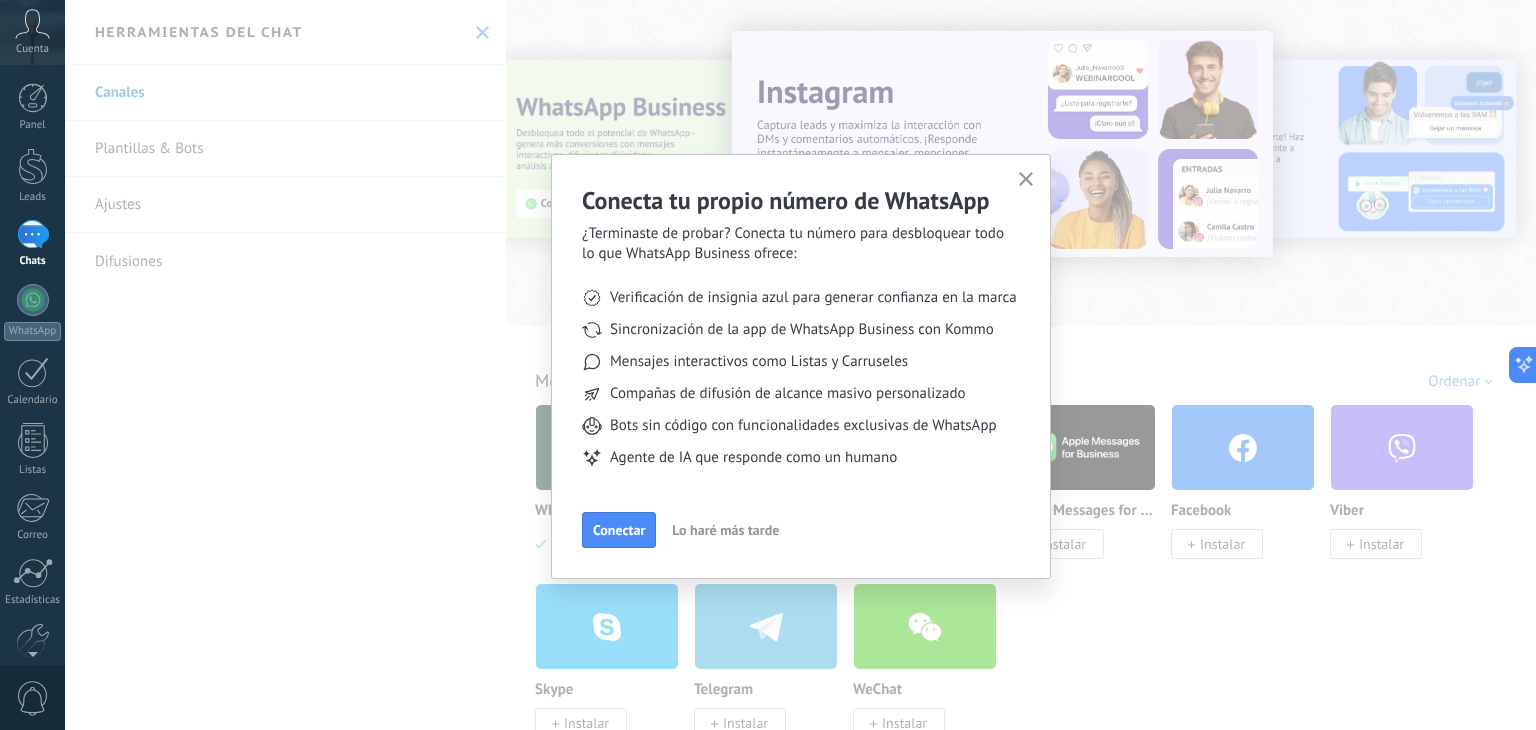 click at bounding box center (1026, 180) 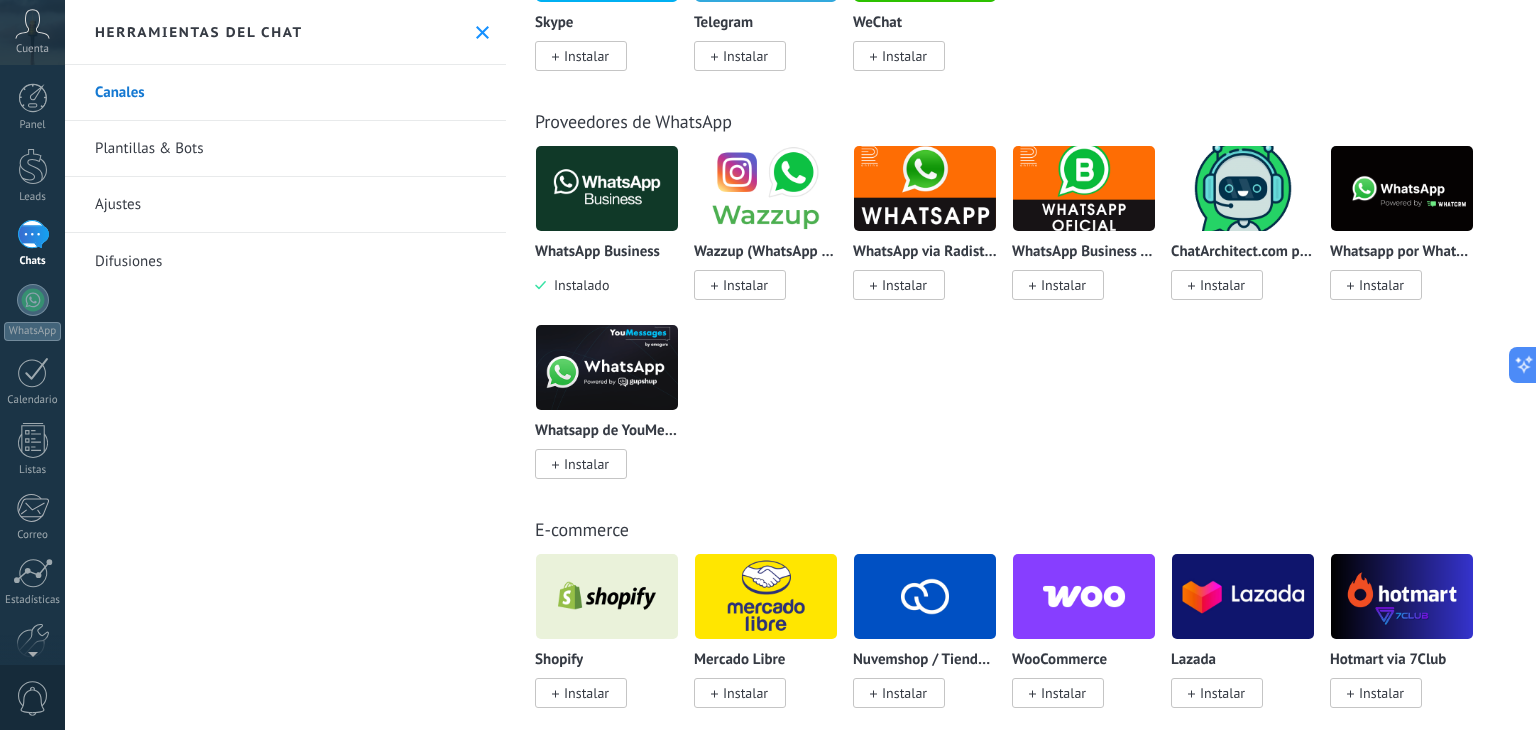 scroll, scrollTop: 0, scrollLeft: 0, axis: both 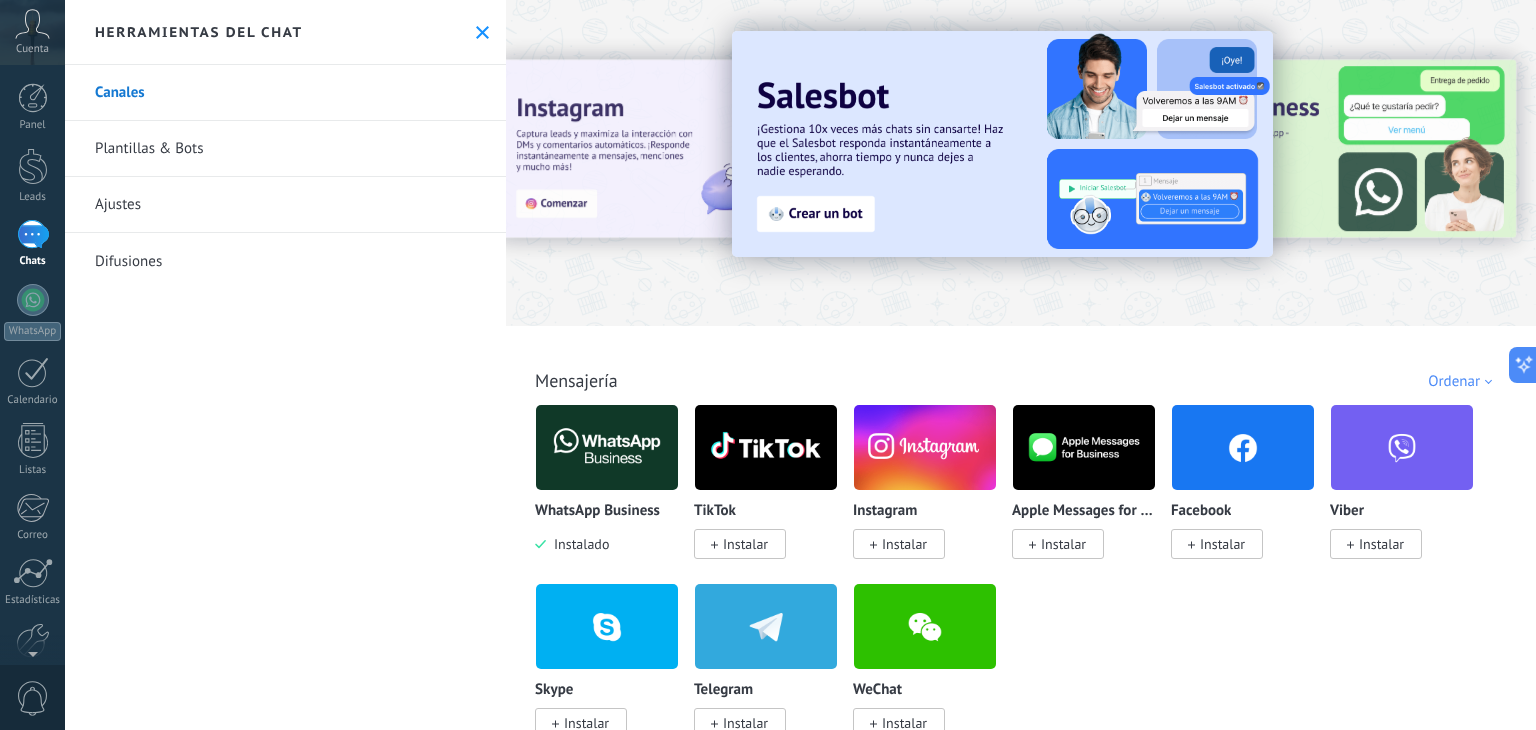 click at bounding box center (482, 32) 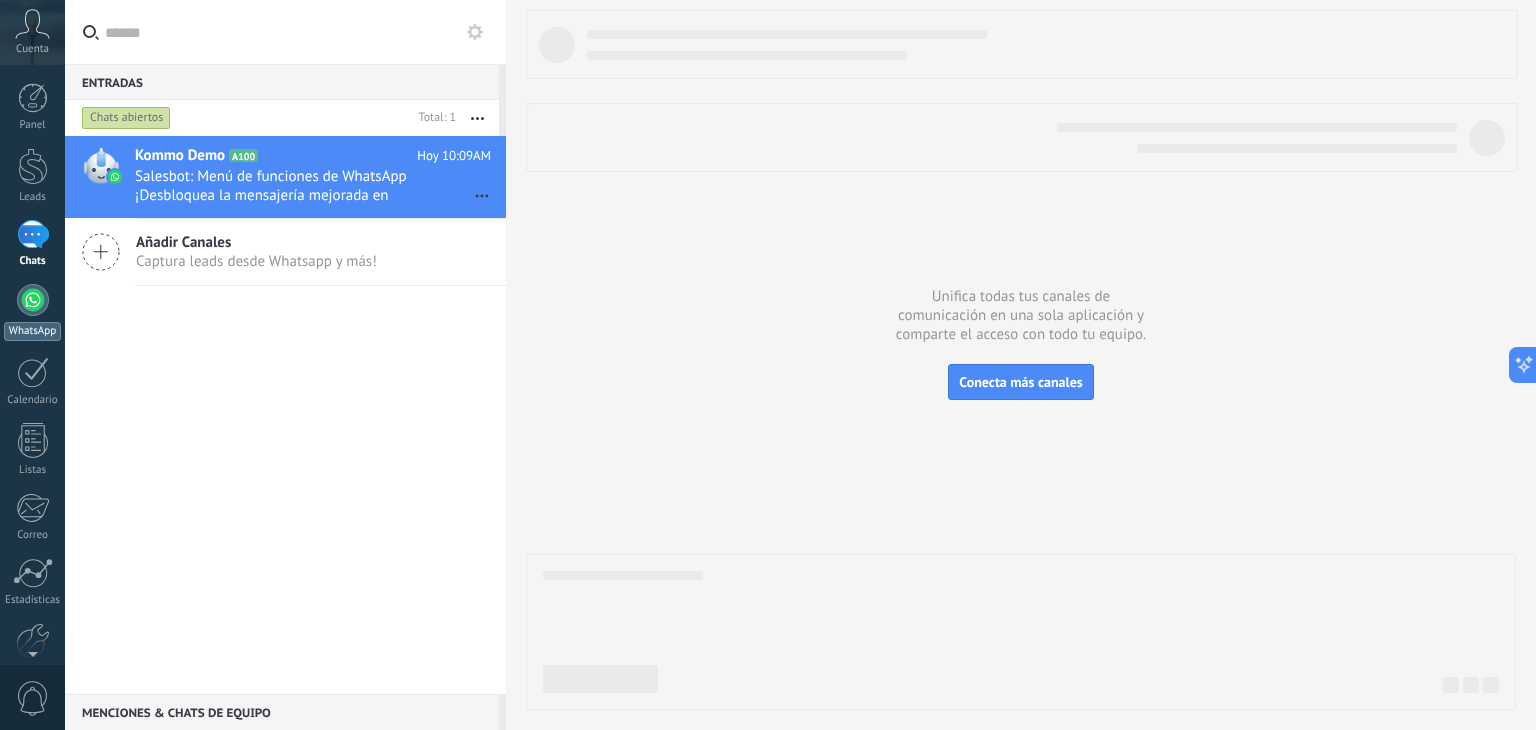 click at bounding box center [33, 300] 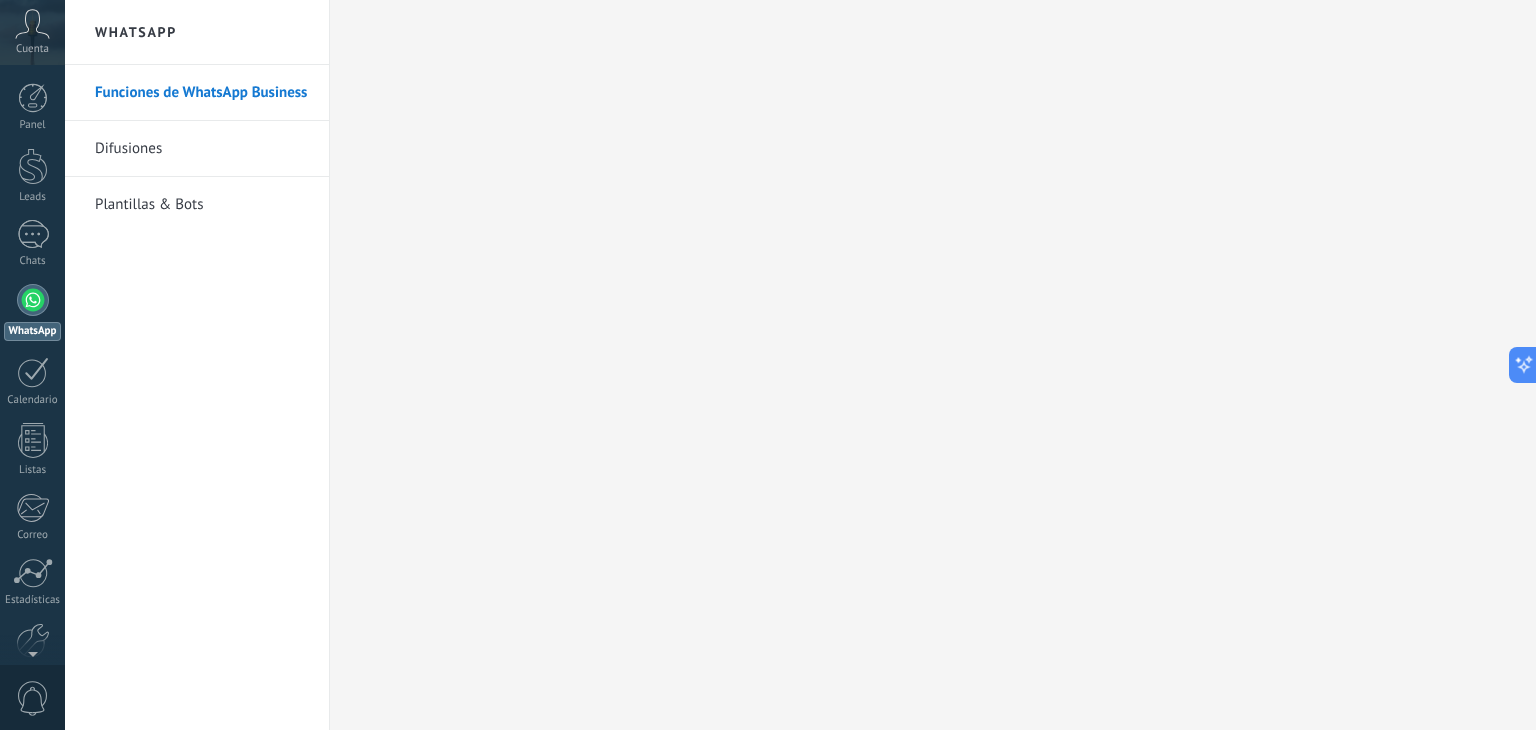 click on "Difusiones" at bounding box center (202, 149) 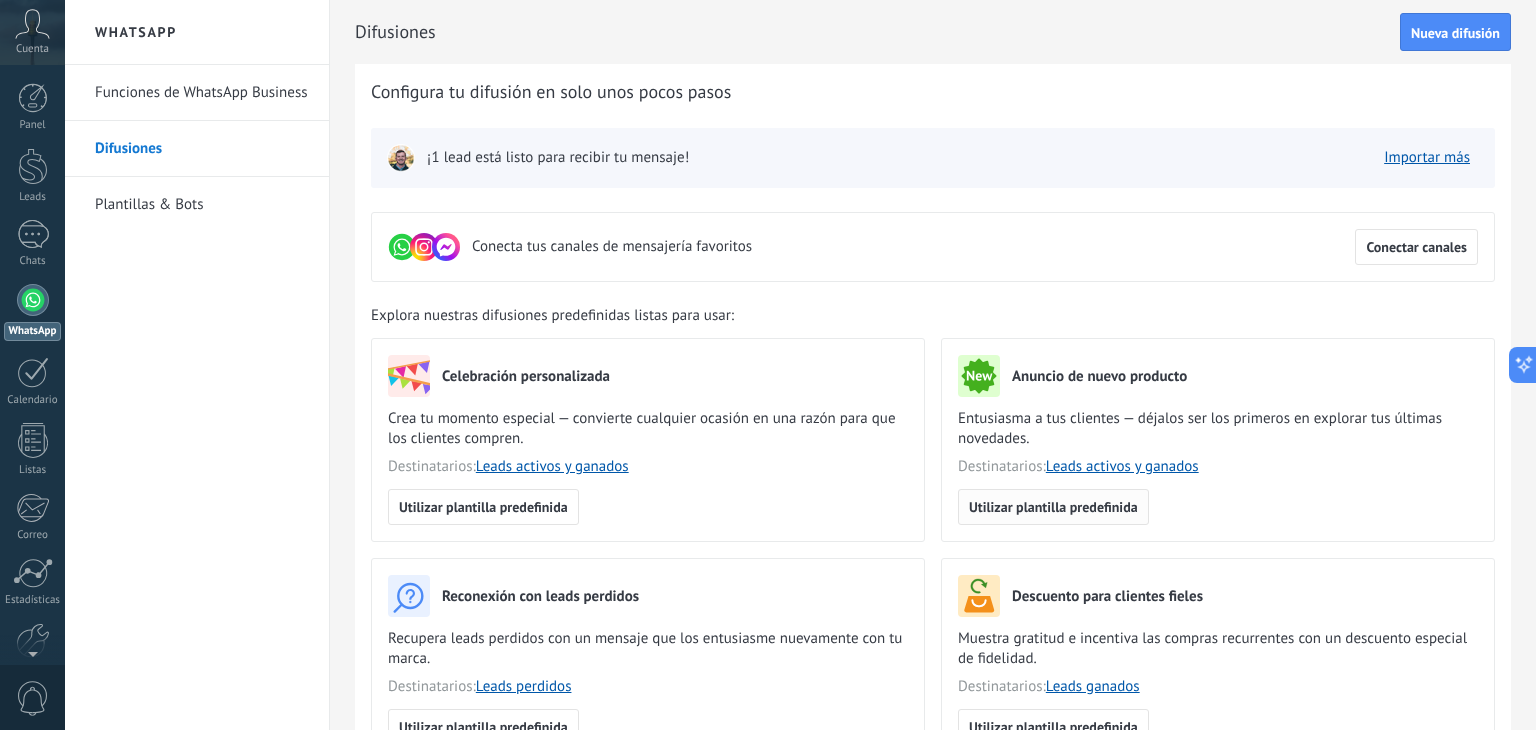 click on "Utilizar plantilla predefinida" at bounding box center (483, 507) 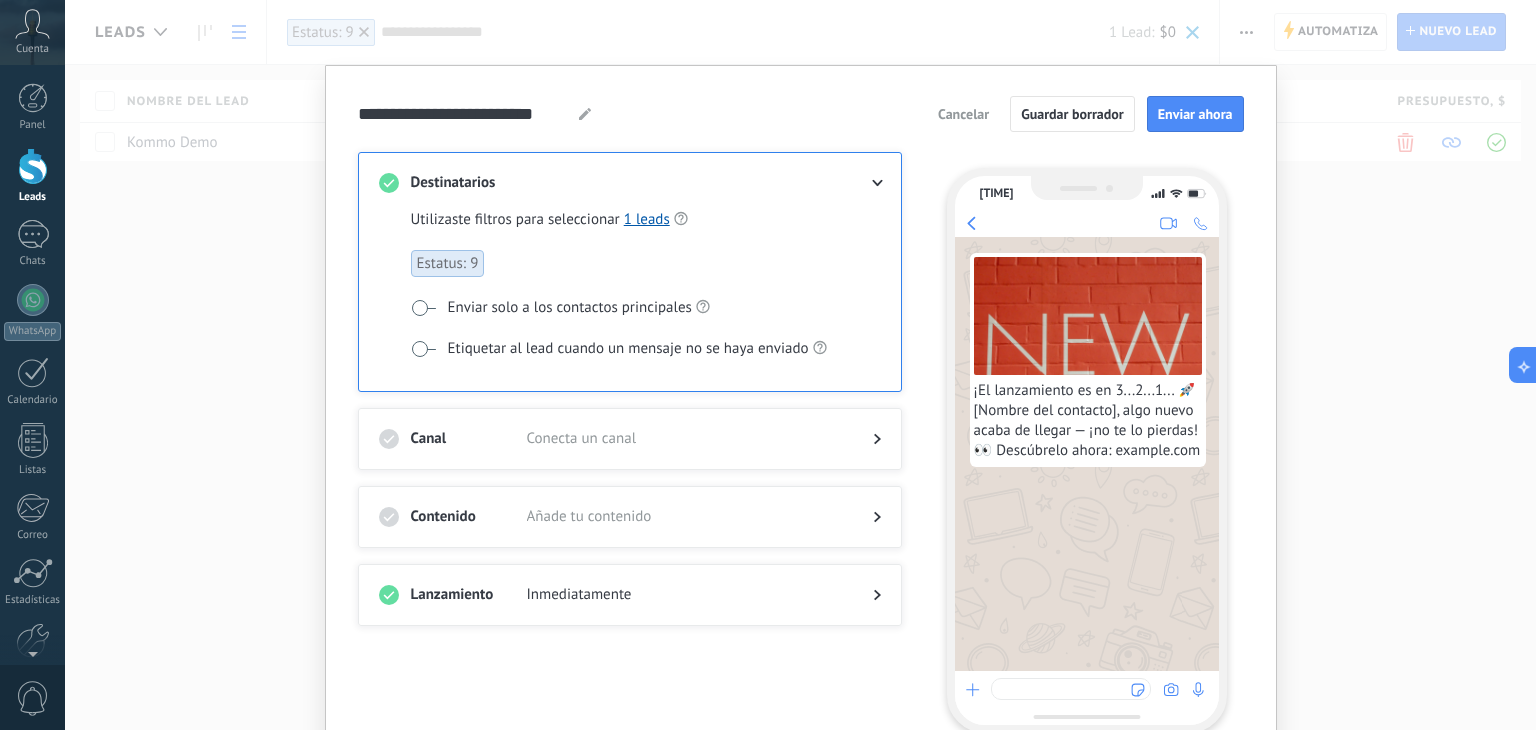 click on "Utilizaste filtros para seleccionar" at bounding box center (515, 220) 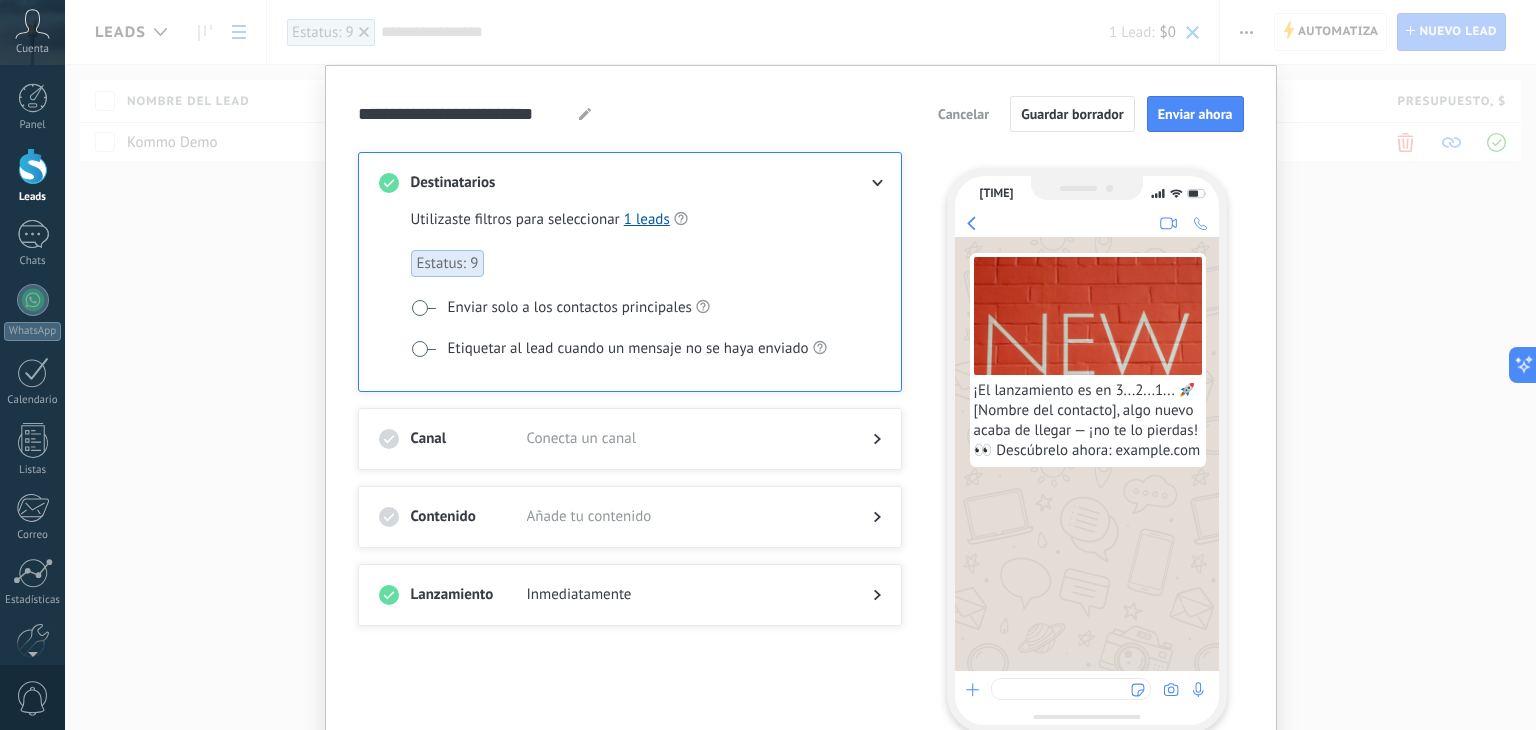 click at bounding box center (423, 308) 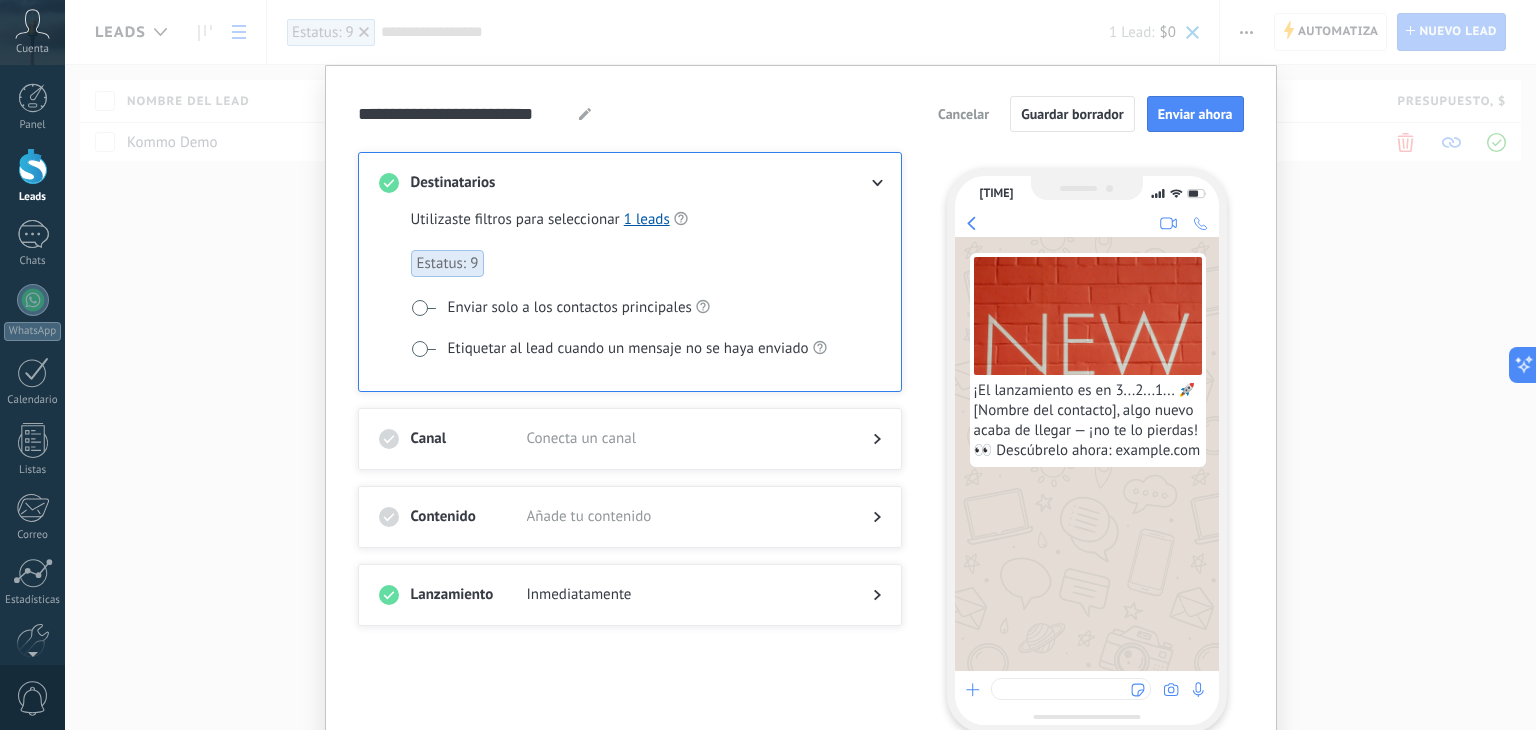 click at bounding box center [423, 308] 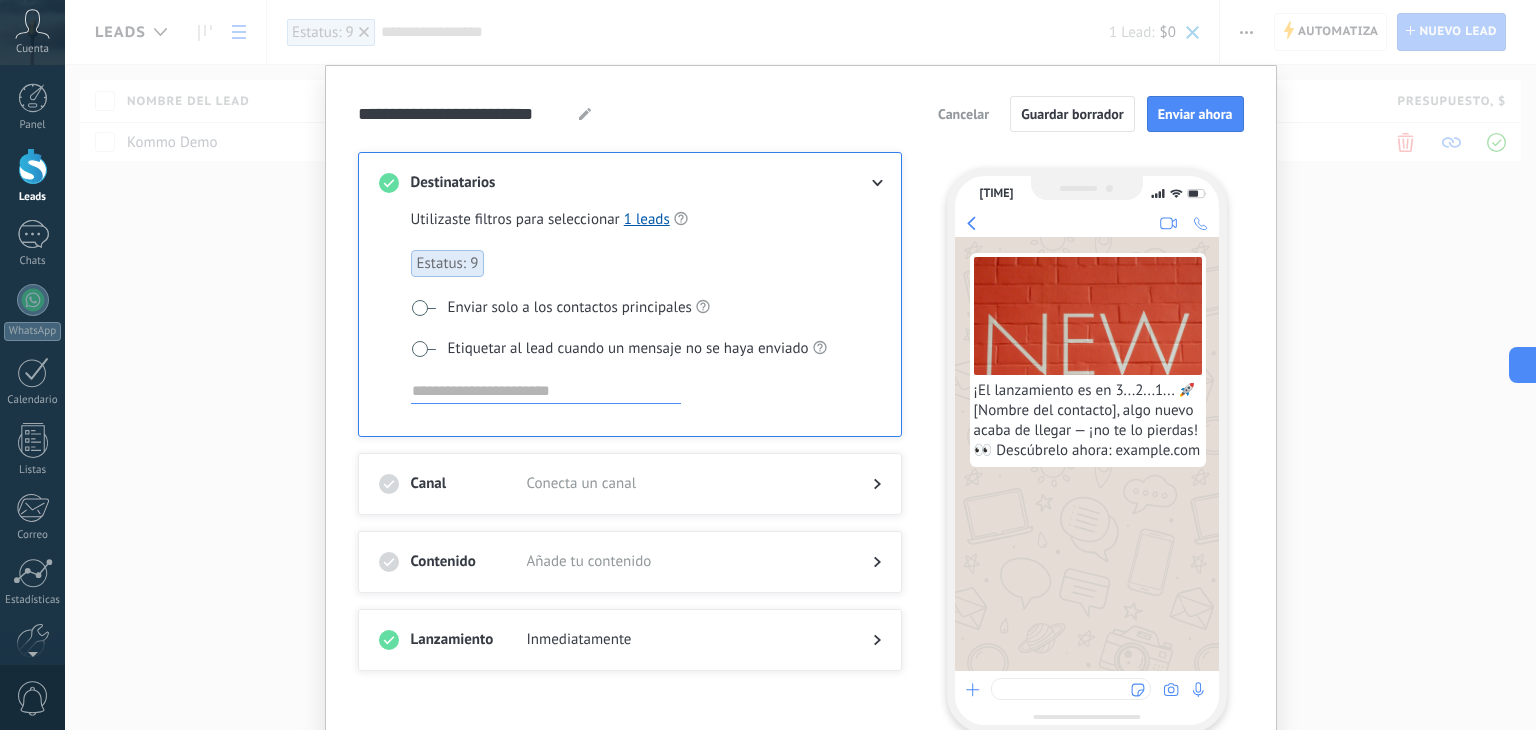 click at bounding box center [423, 308] 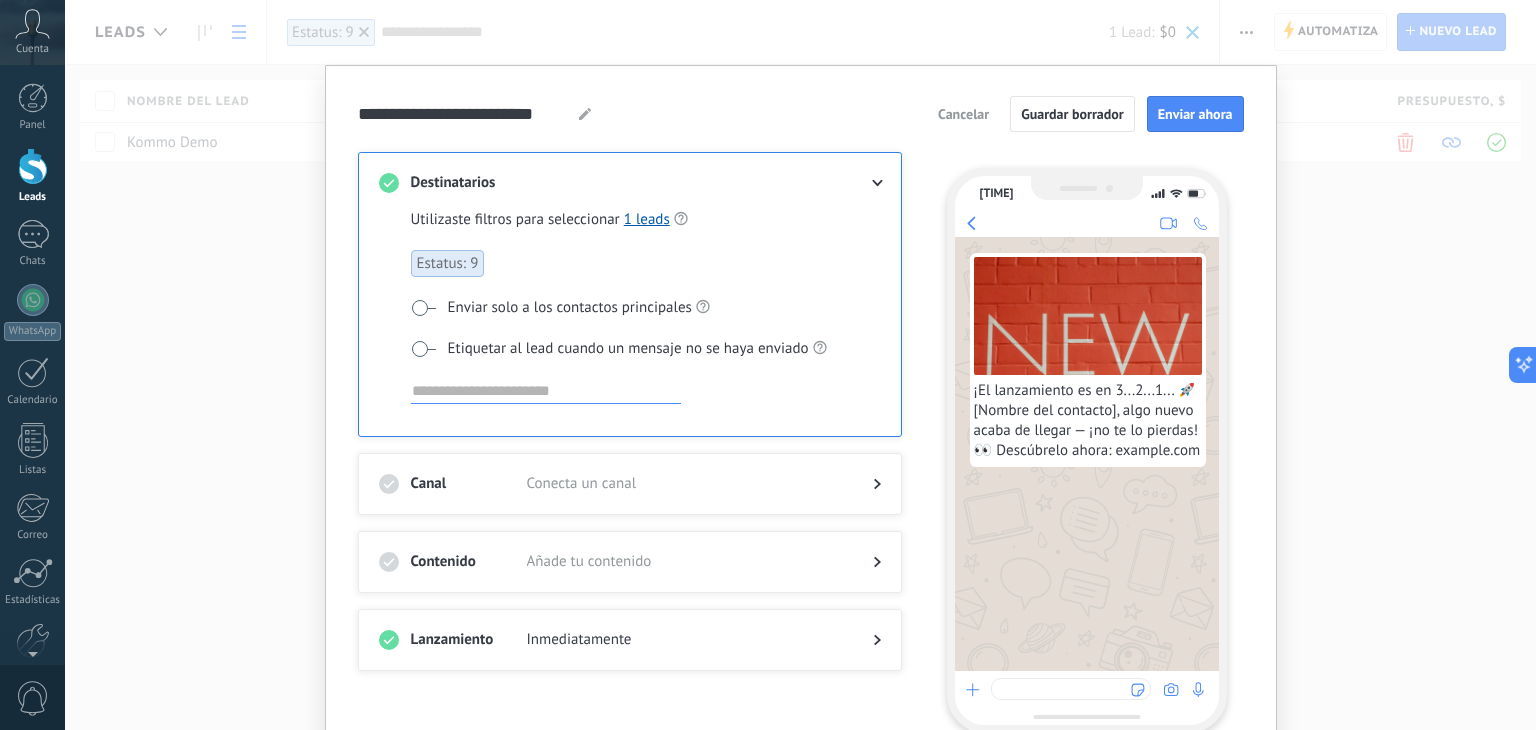 click at bounding box center [423, 308] 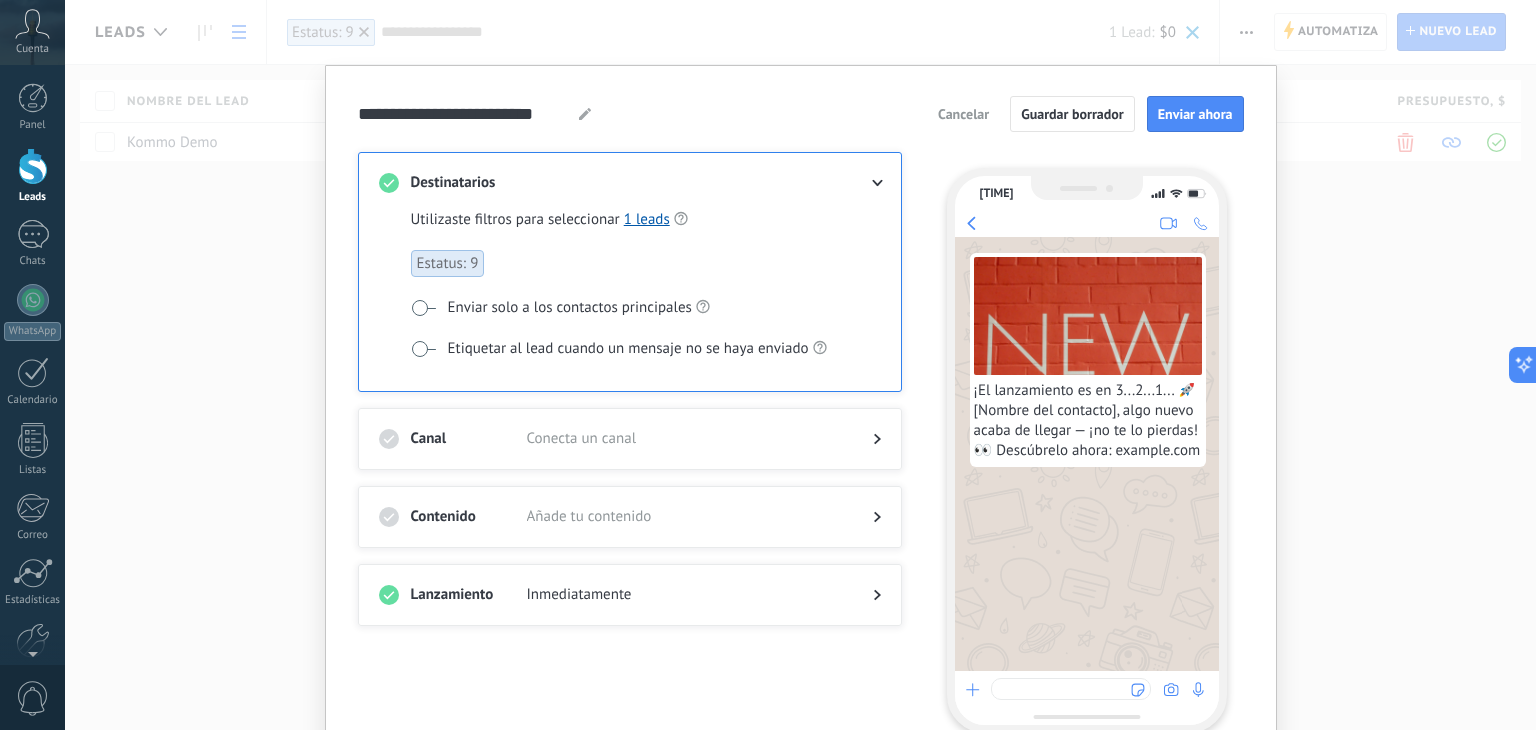 click on "Estatus: 9" at bounding box center [448, 263] 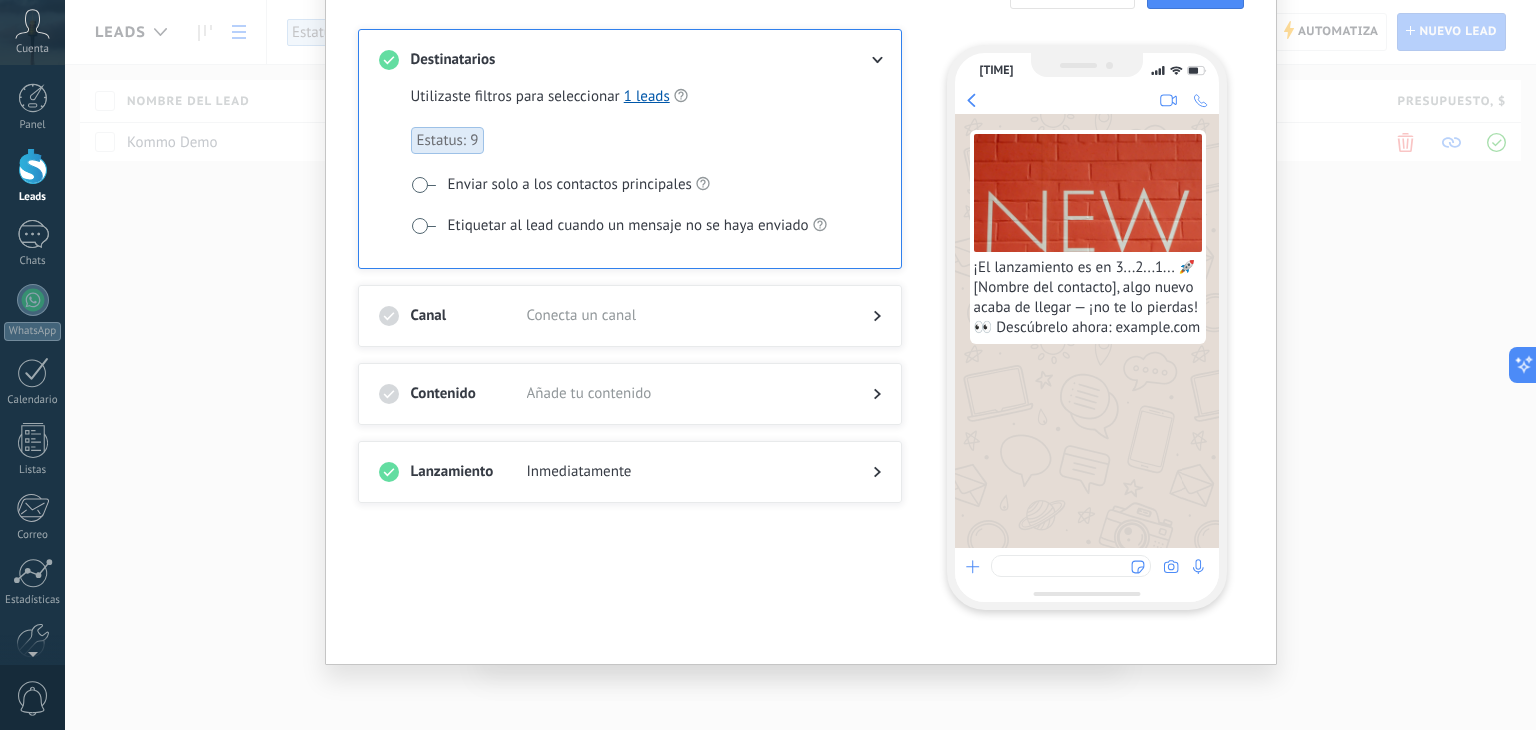scroll, scrollTop: 0, scrollLeft: 0, axis: both 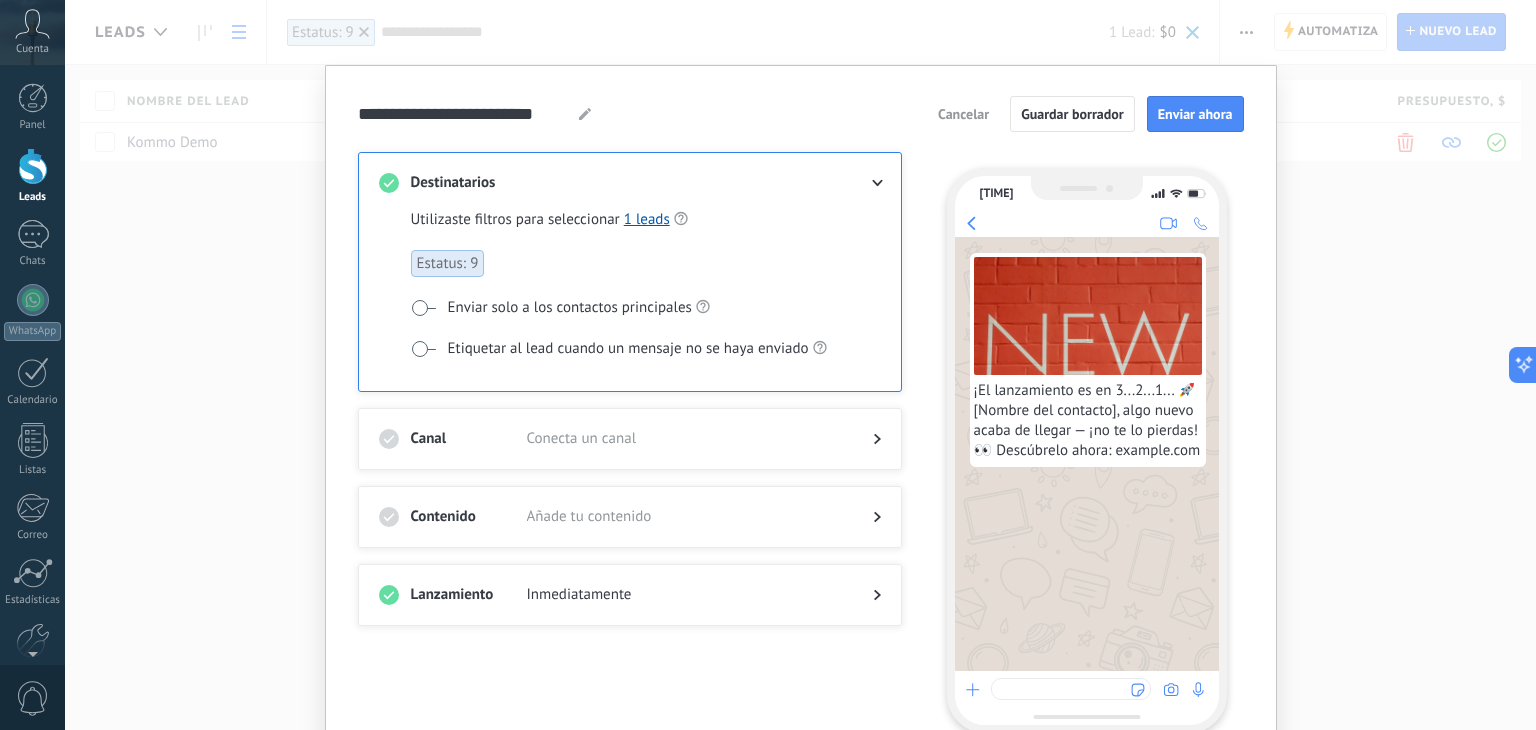 click on "¡El lanzamiento es en 3...2...1... 🚀
[Nombre del contacto], algo nuevo acaba de llegar — ¡no te lo pierdas! 👀 Descúbrelo ahora: example.com" at bounding box center (1088, 421) 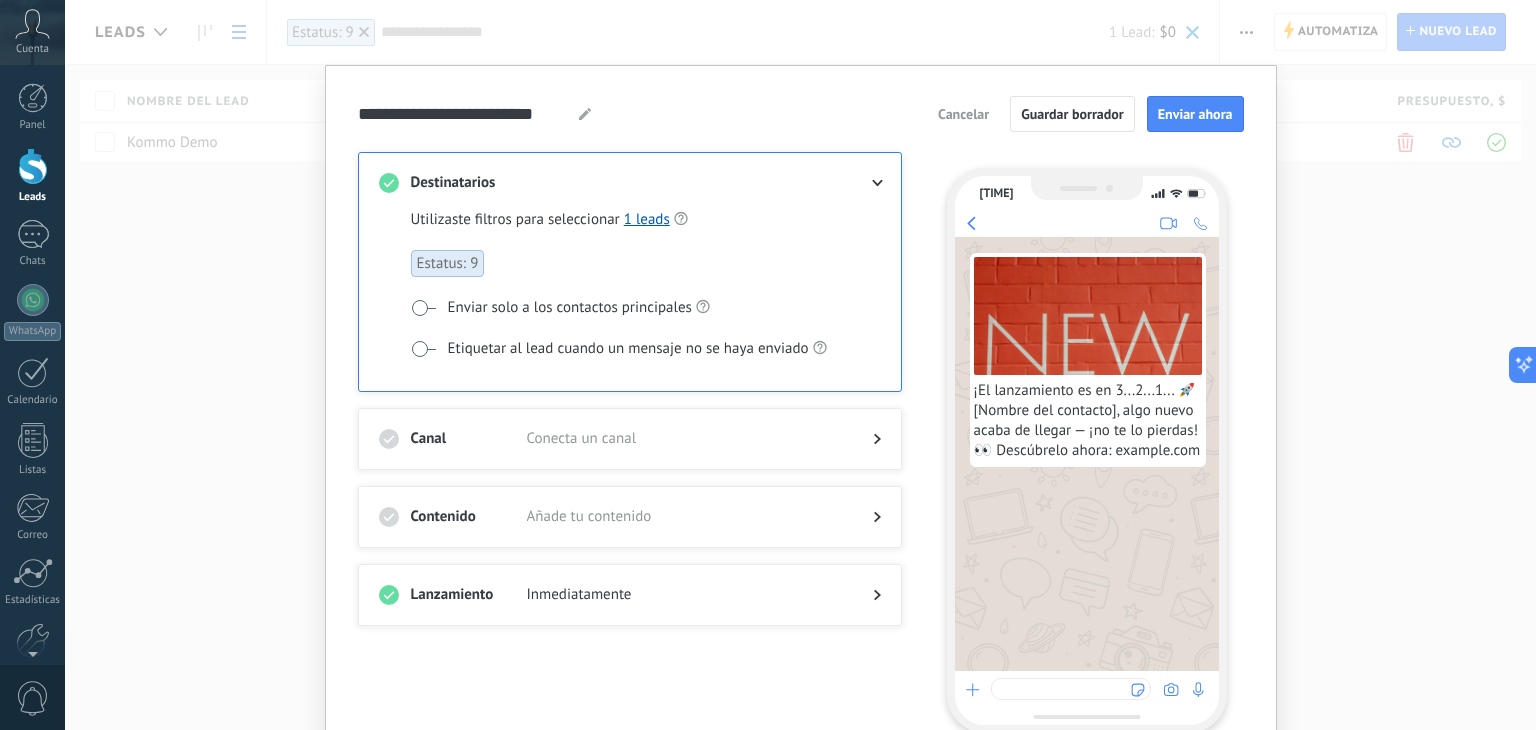 click on "¡El lanzamiento es en 3...2...1... 🚀
[Nombre del contacto], algo nuevo acaba de llegar — ¡no te lo pierdas! 👀 Descúbrelo ahora: example.com" at bounding box center [1088, 421] 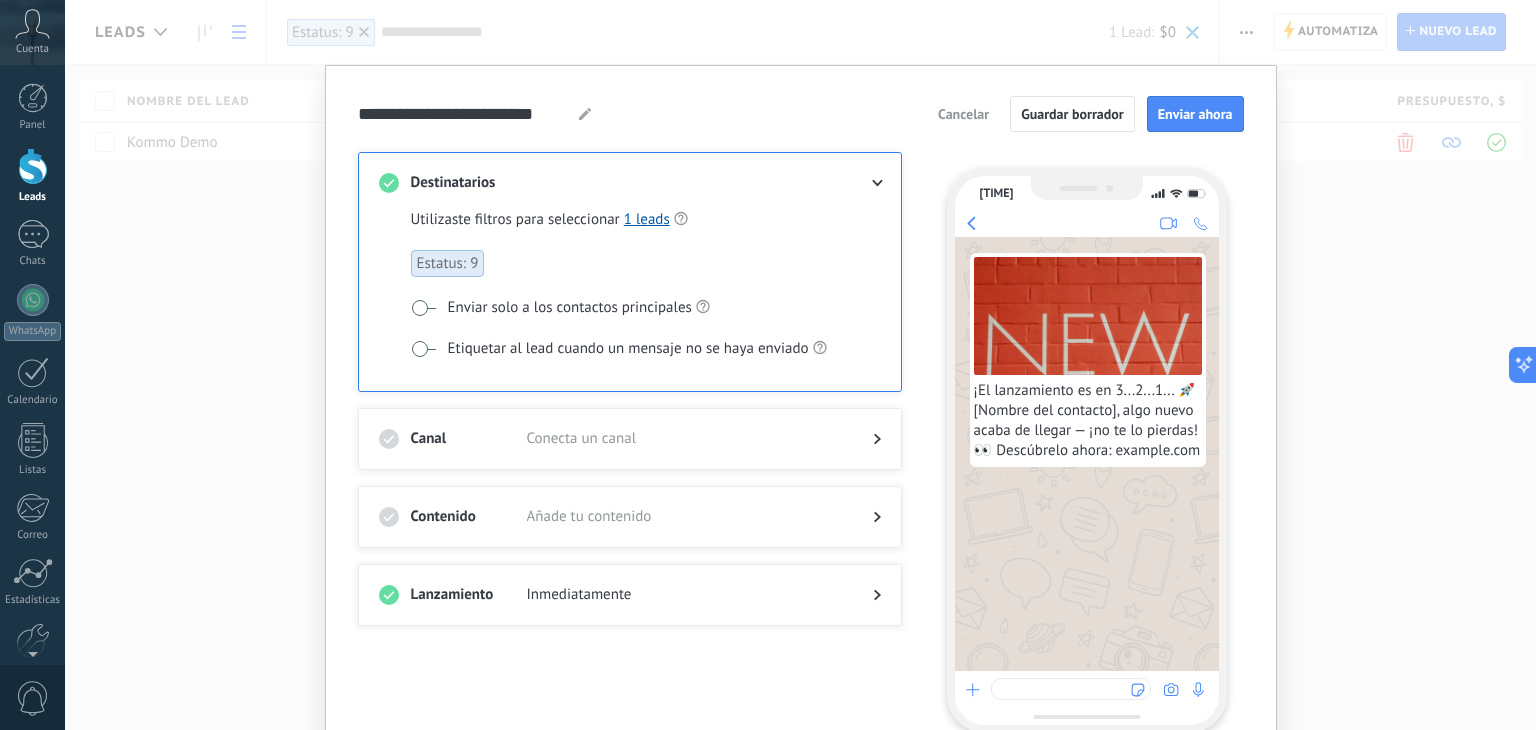 click on "Estatus: 9" at bounding box center (448, 263) 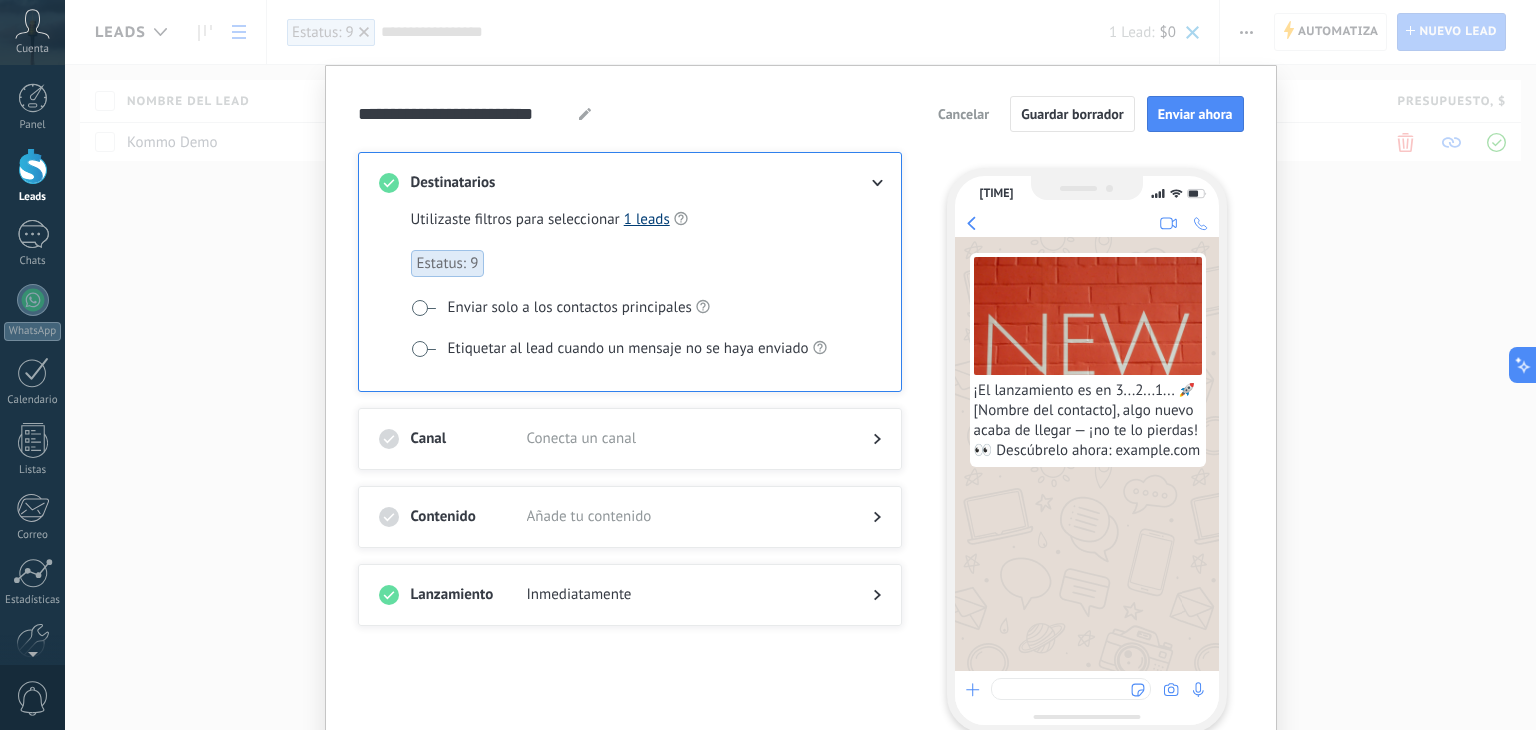click on "1 leads" at bounding box center (647, 219) 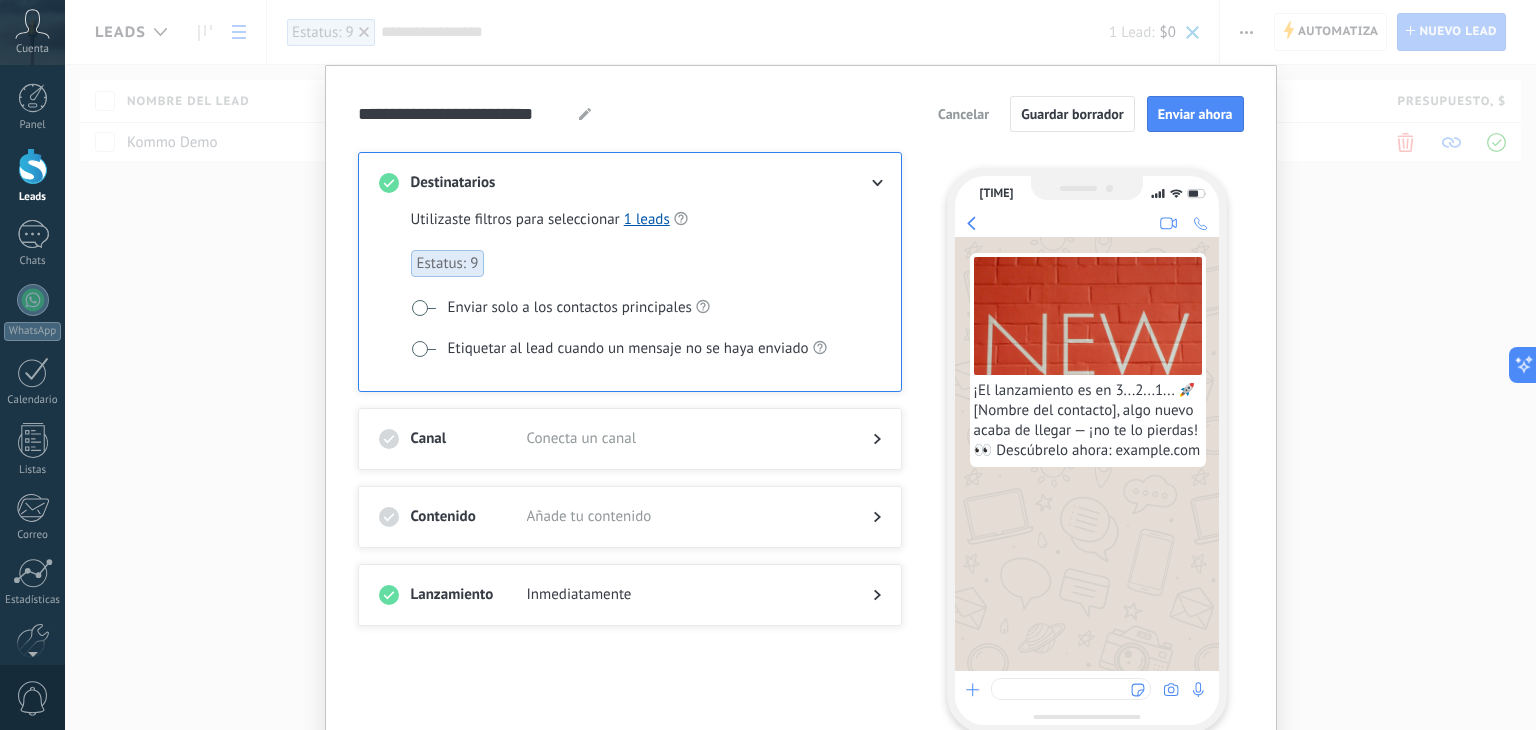 click at bounding box center [585, 114] 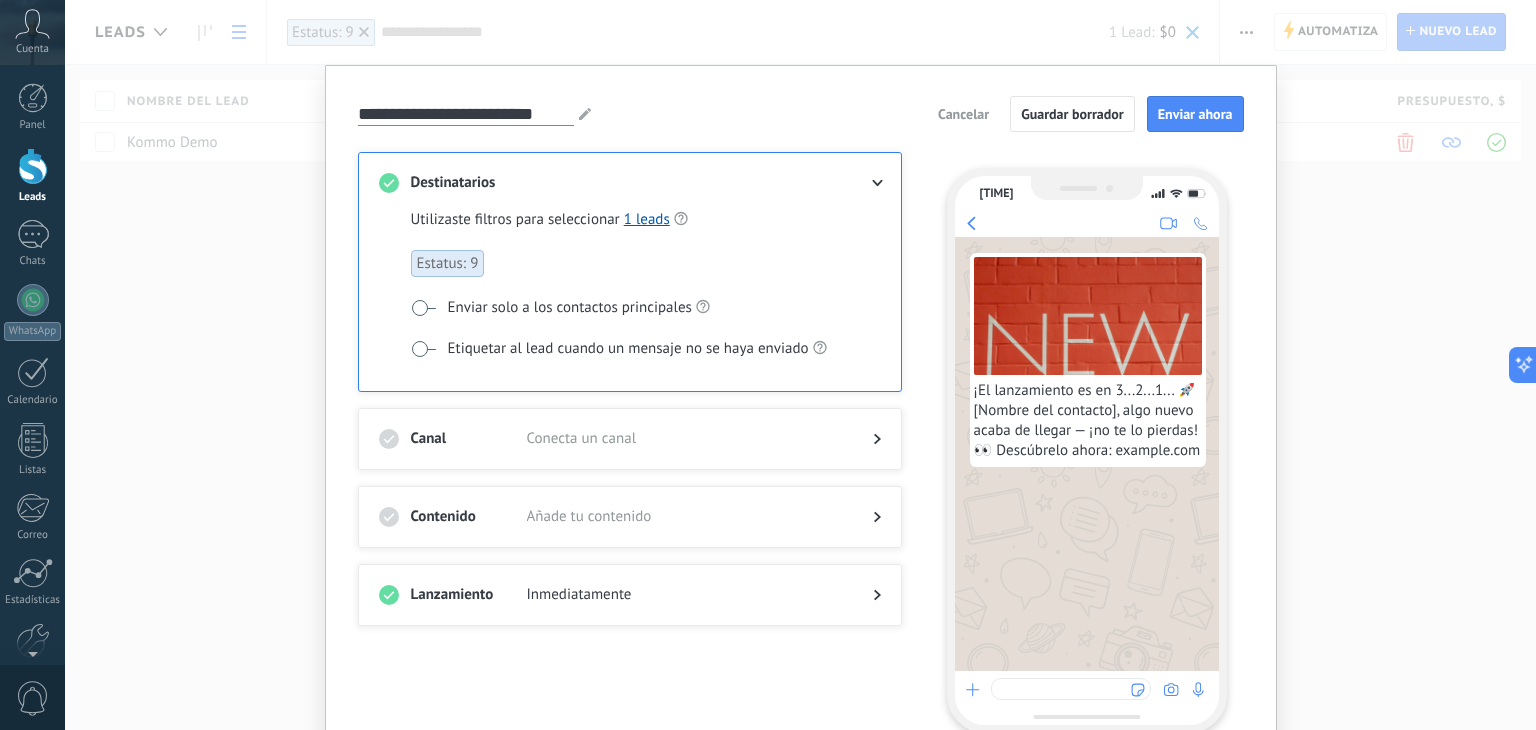 click on "**********" at bounding box center [466, 113] 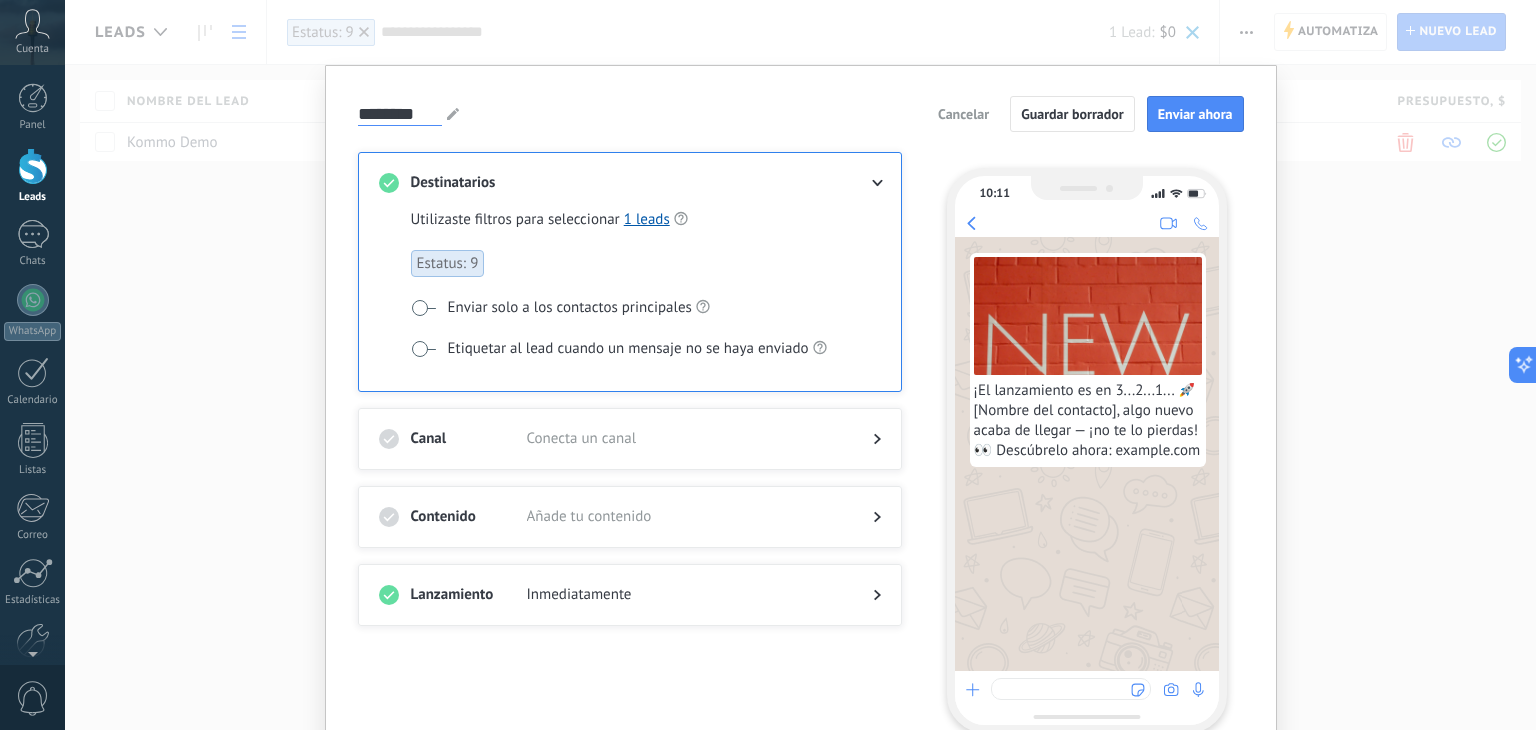 type on "********" 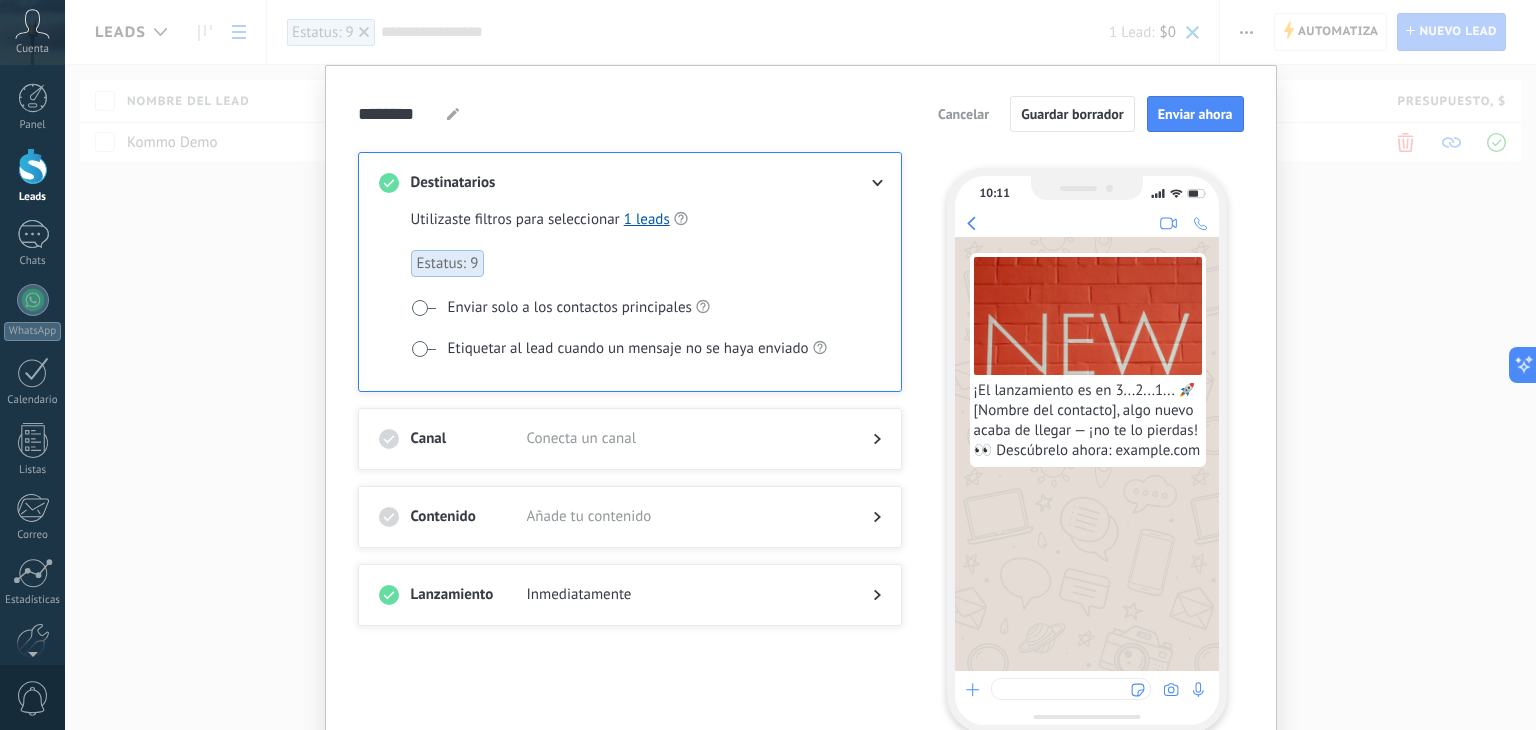 click on "******** [NAME] [NAME] [NAME] [NAME] [NAME] [NAME] [NAME] [NAME] [NAME] [NAME] [NAME] [NAME] Cancelar Guardar borrador Enviar ahora" at bounding box center [801, 114] 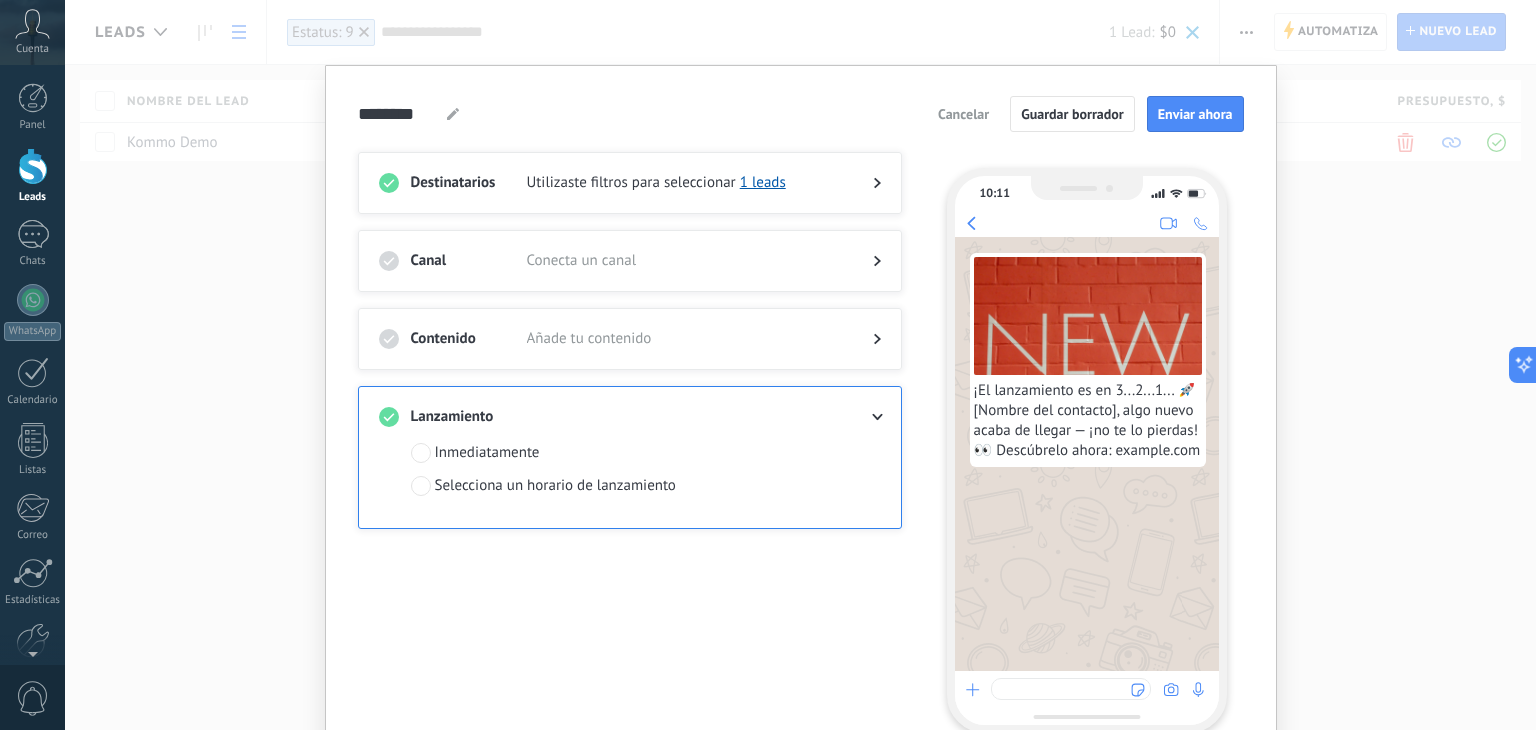 click on "Selecciona un horario de lanzamiento" at bounding box center [487, 453] 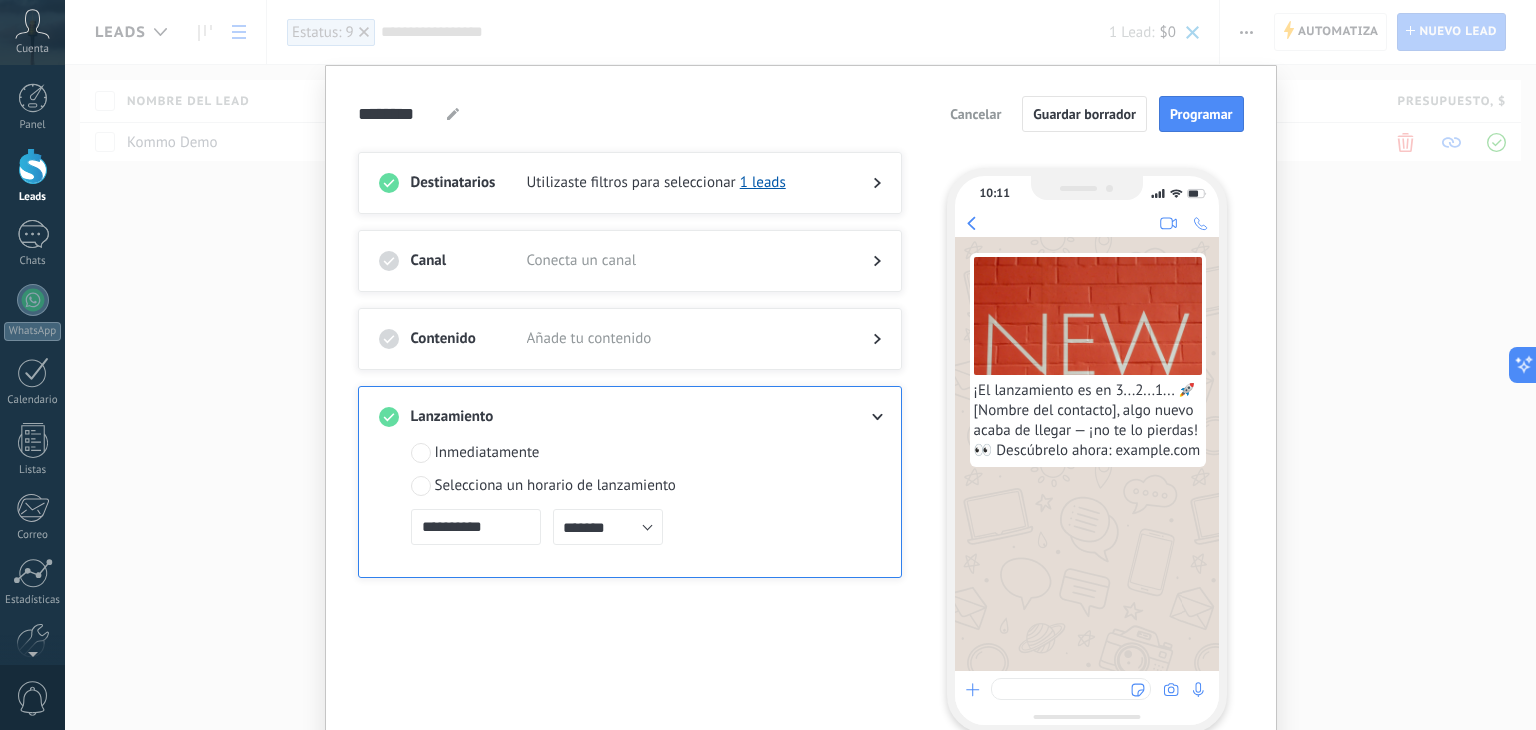 click on "Inmediatamente" at bounding box center (487, 453) 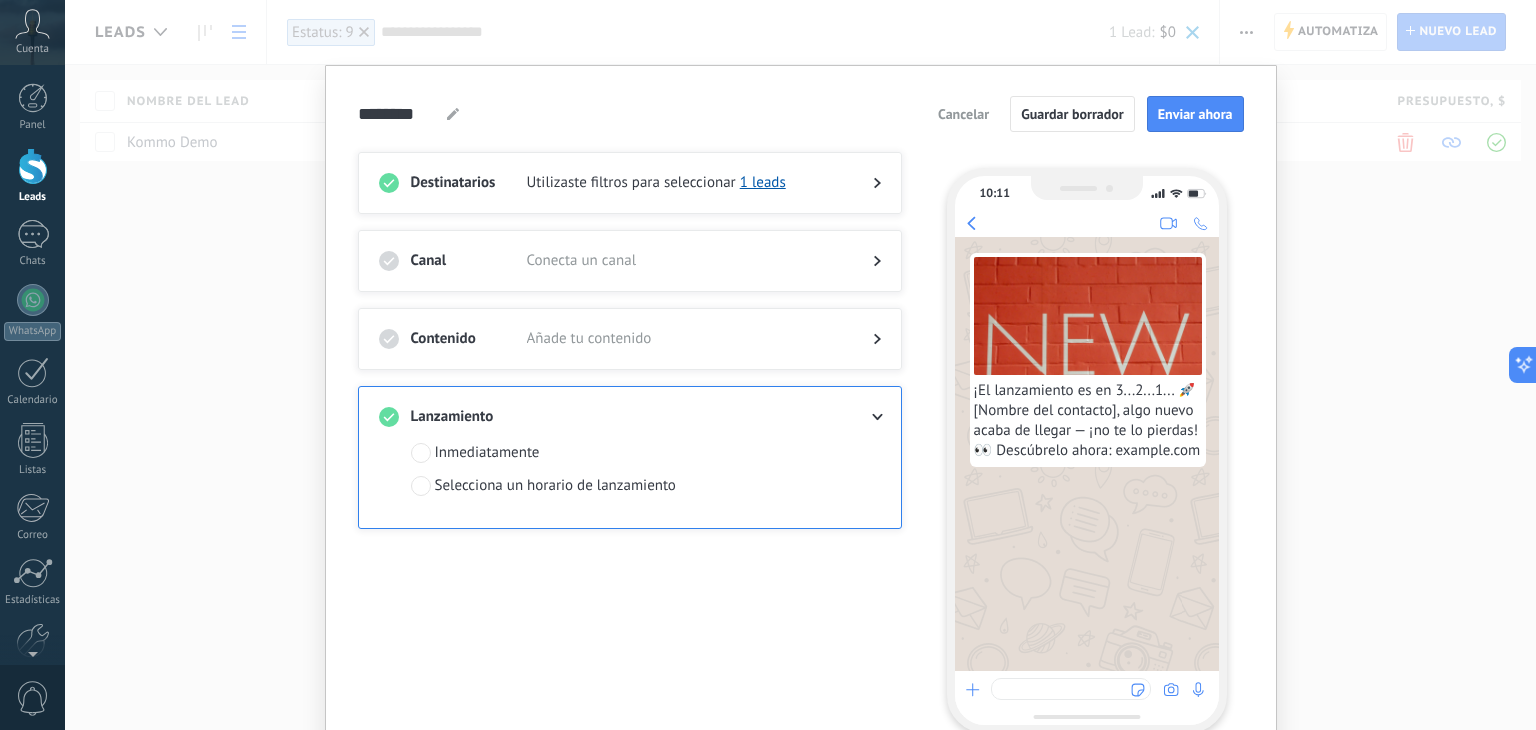 click at bounding box center (630, 203) 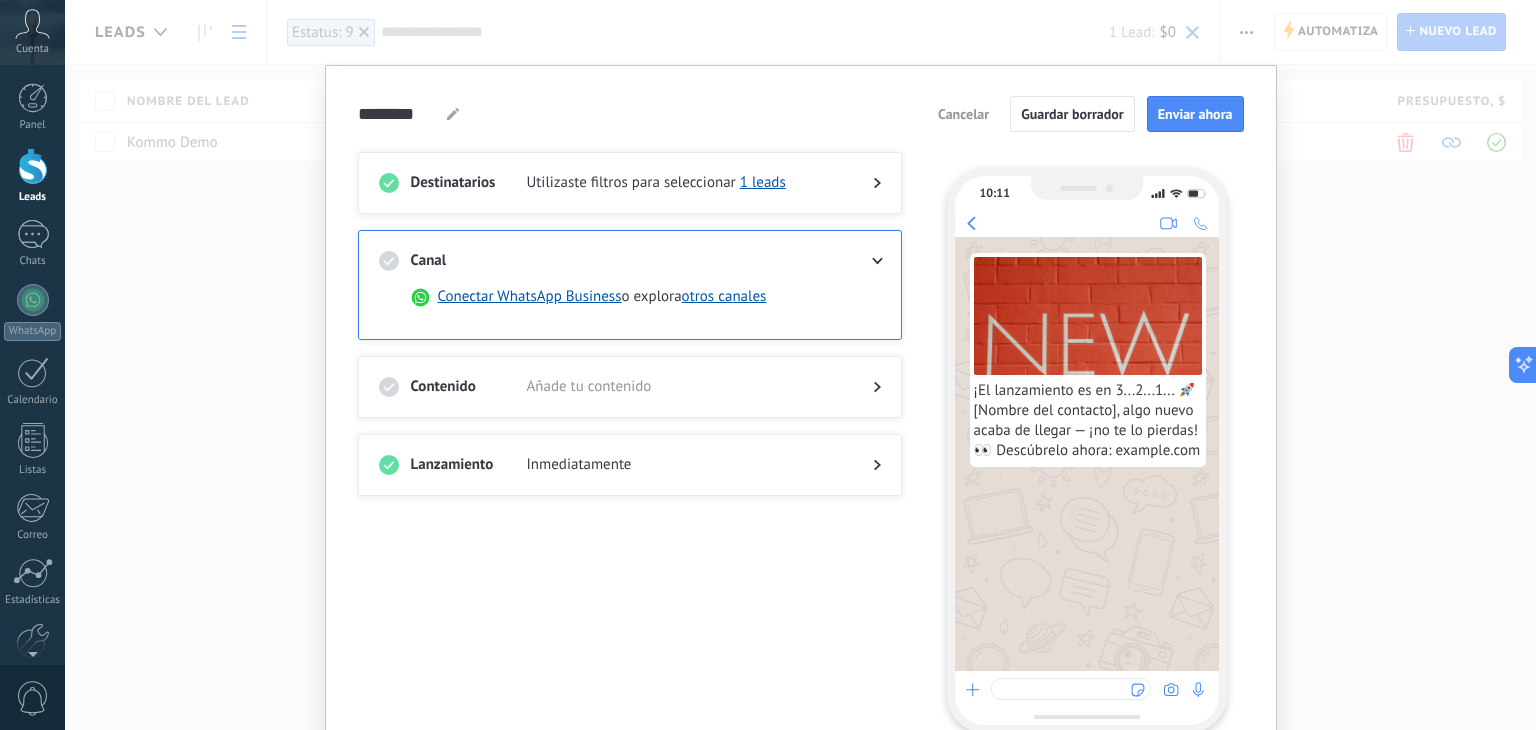 click at bounding box center (684, 261) 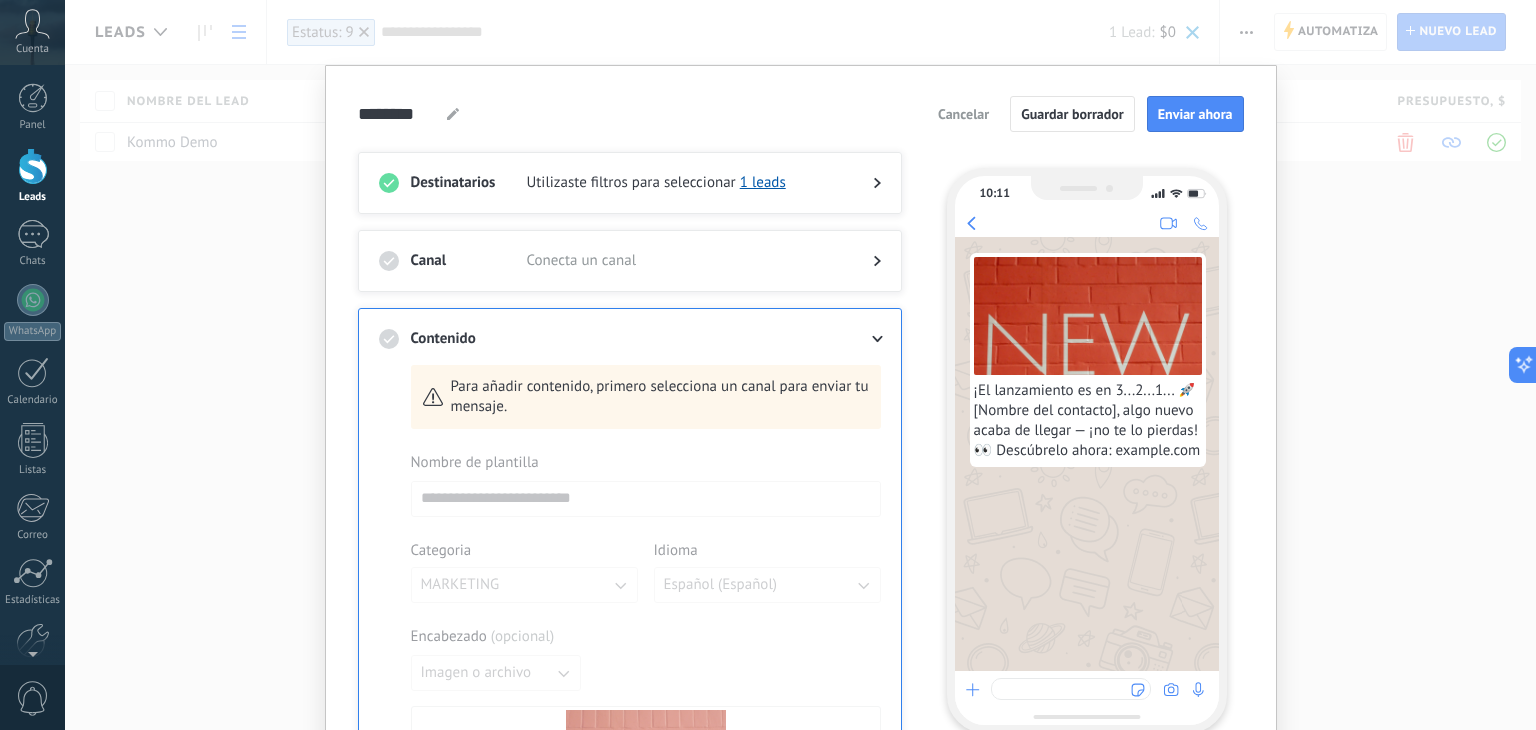 click on "Utilizaste filtros para seleccionar" at bounding box center (631, 183) 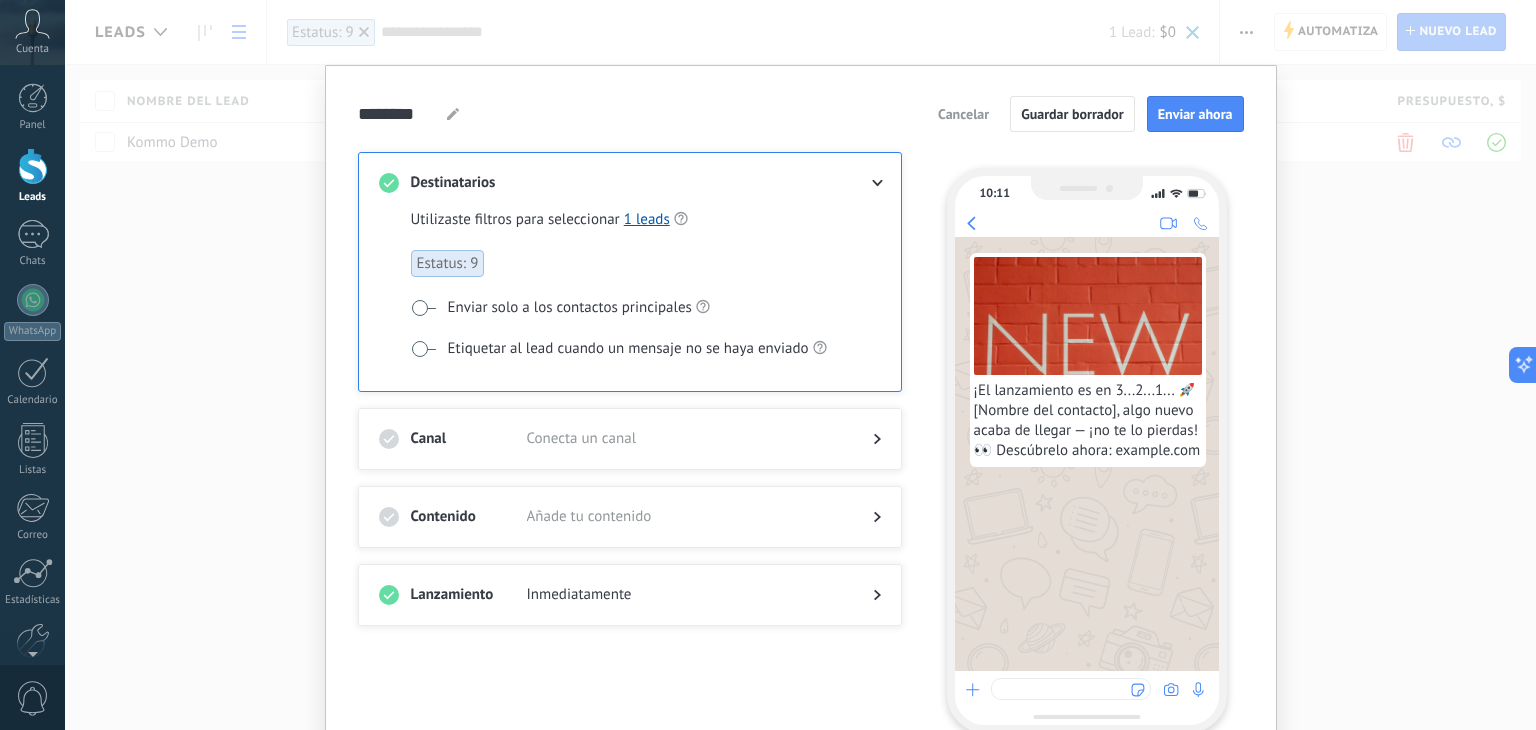 click on "Enviar solo a los contactos principales" at bounding box center [570, 308] 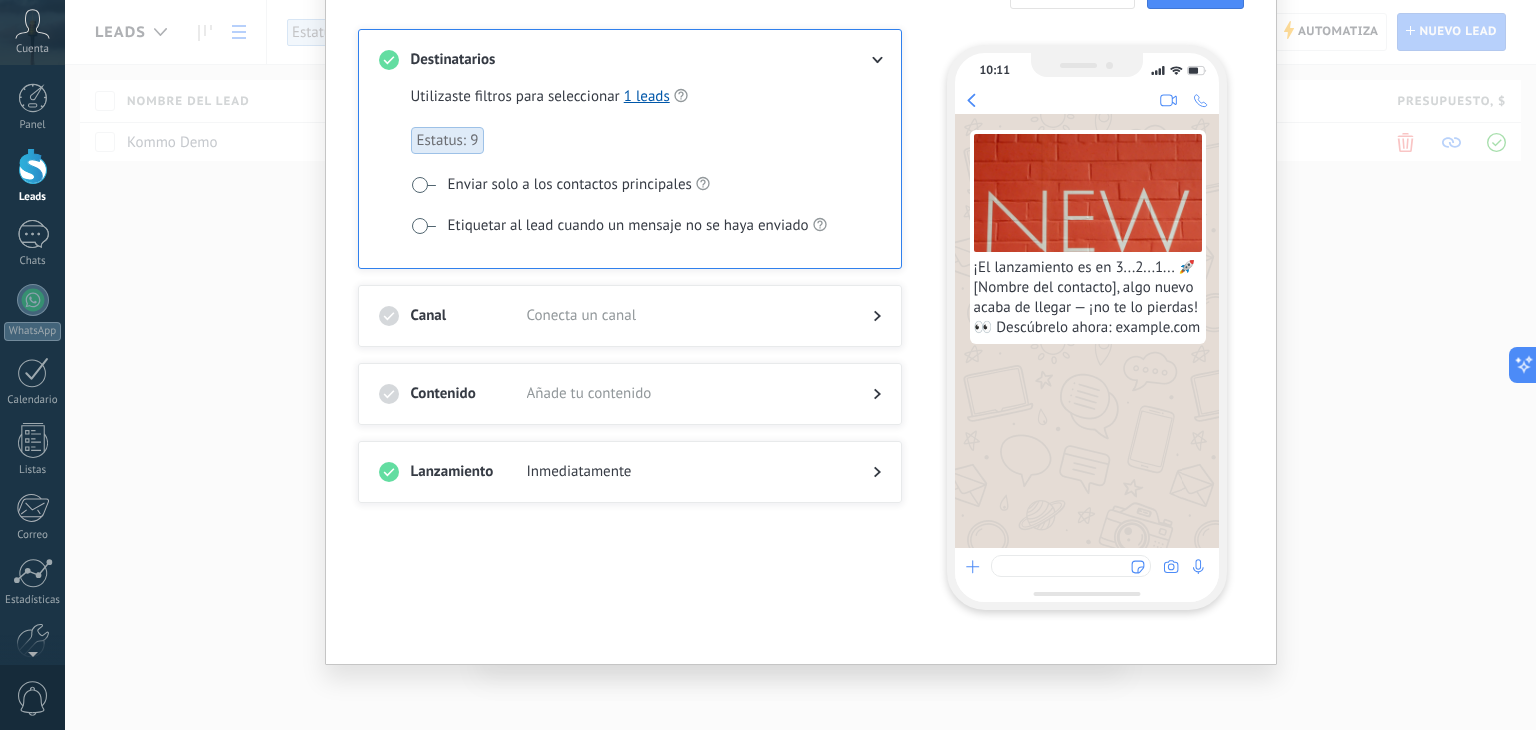 click on "¡El lanzamiento es en 3...2...1... 🚀
[Nombre del contacto], algo nuevo acaba de llegar — ¡no te lo pierdas! 👀 Descúbrelo ahora: example.com" at bounding box center (1088, 298) 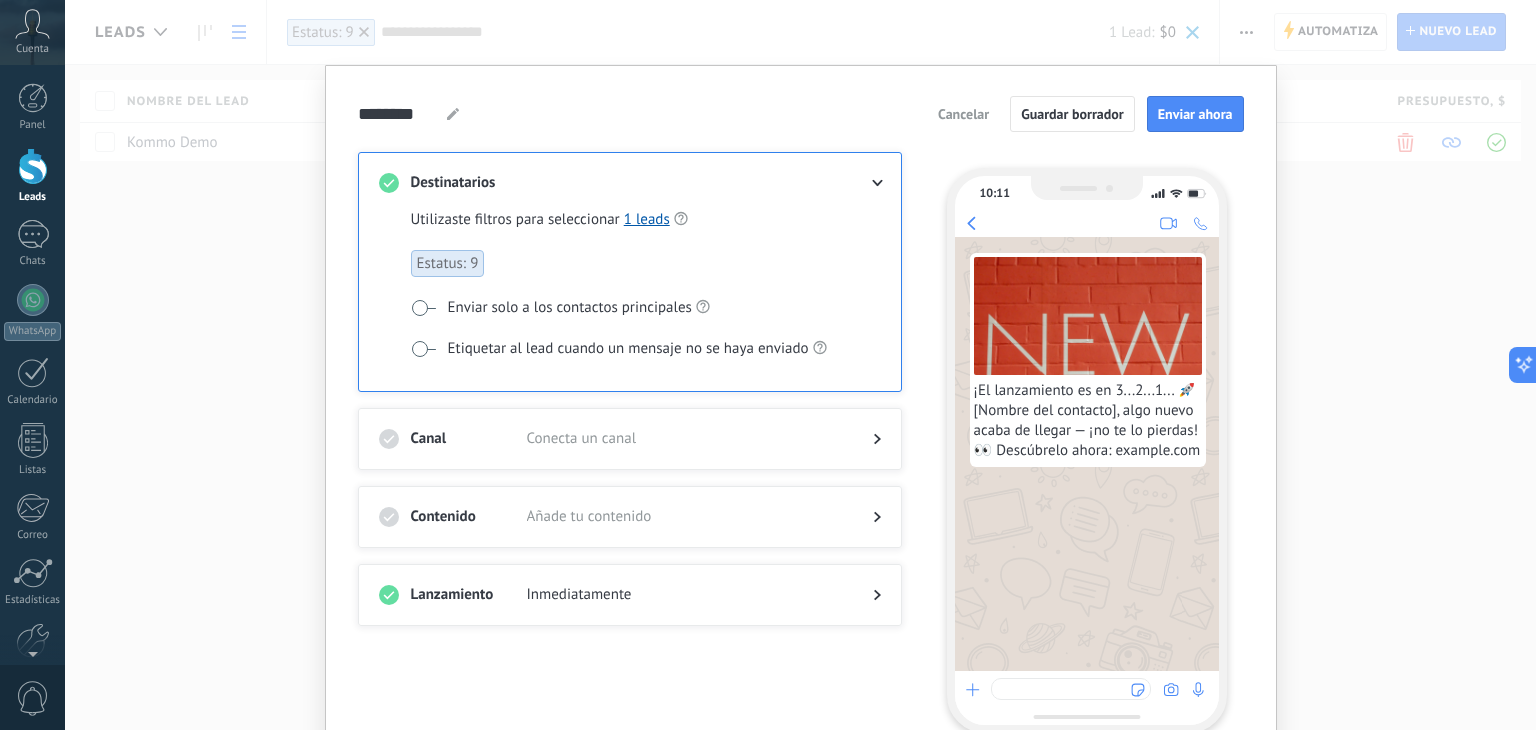 click on "Cancelar" at bounding box center [963, 114] 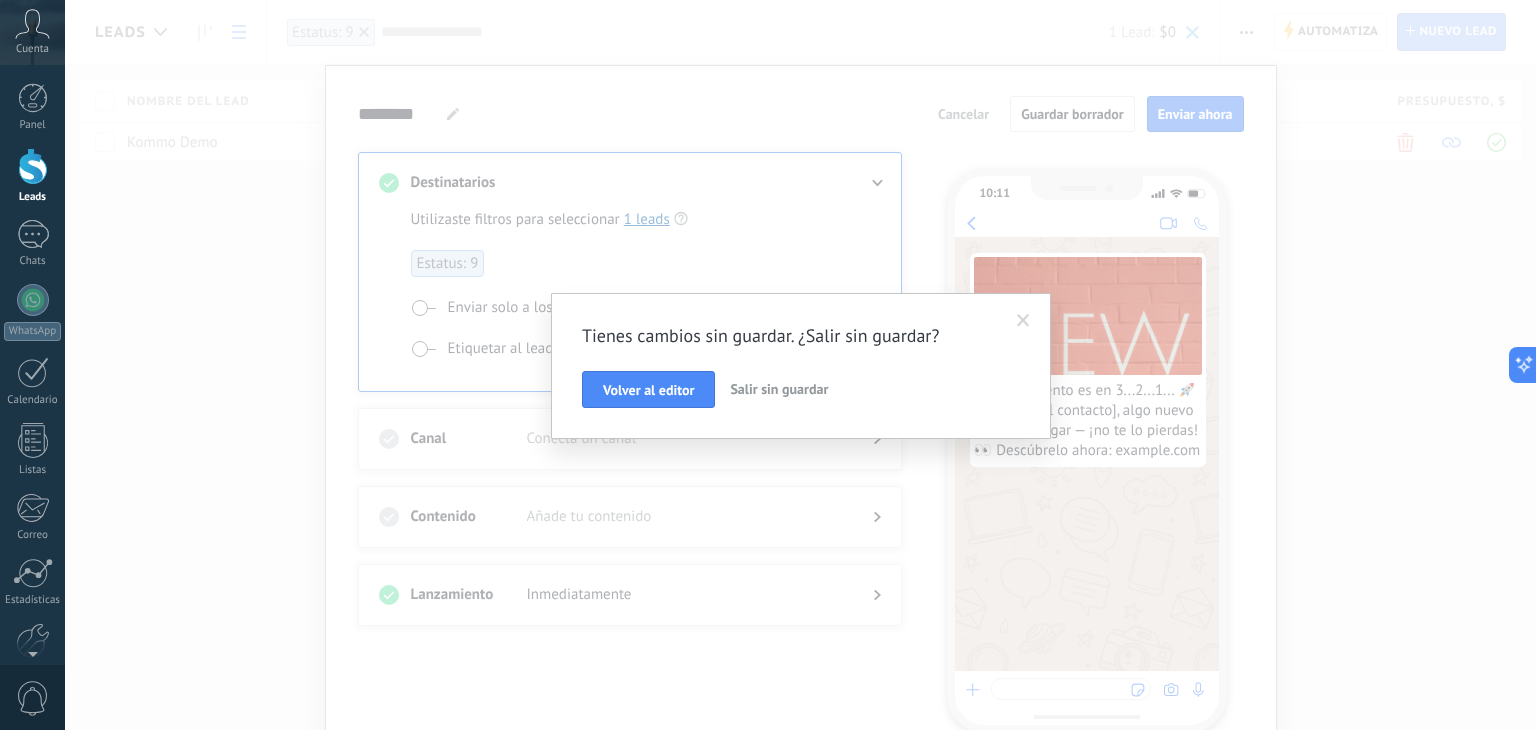 click on "Salir sin guardar" at bounding box center [779, 389] 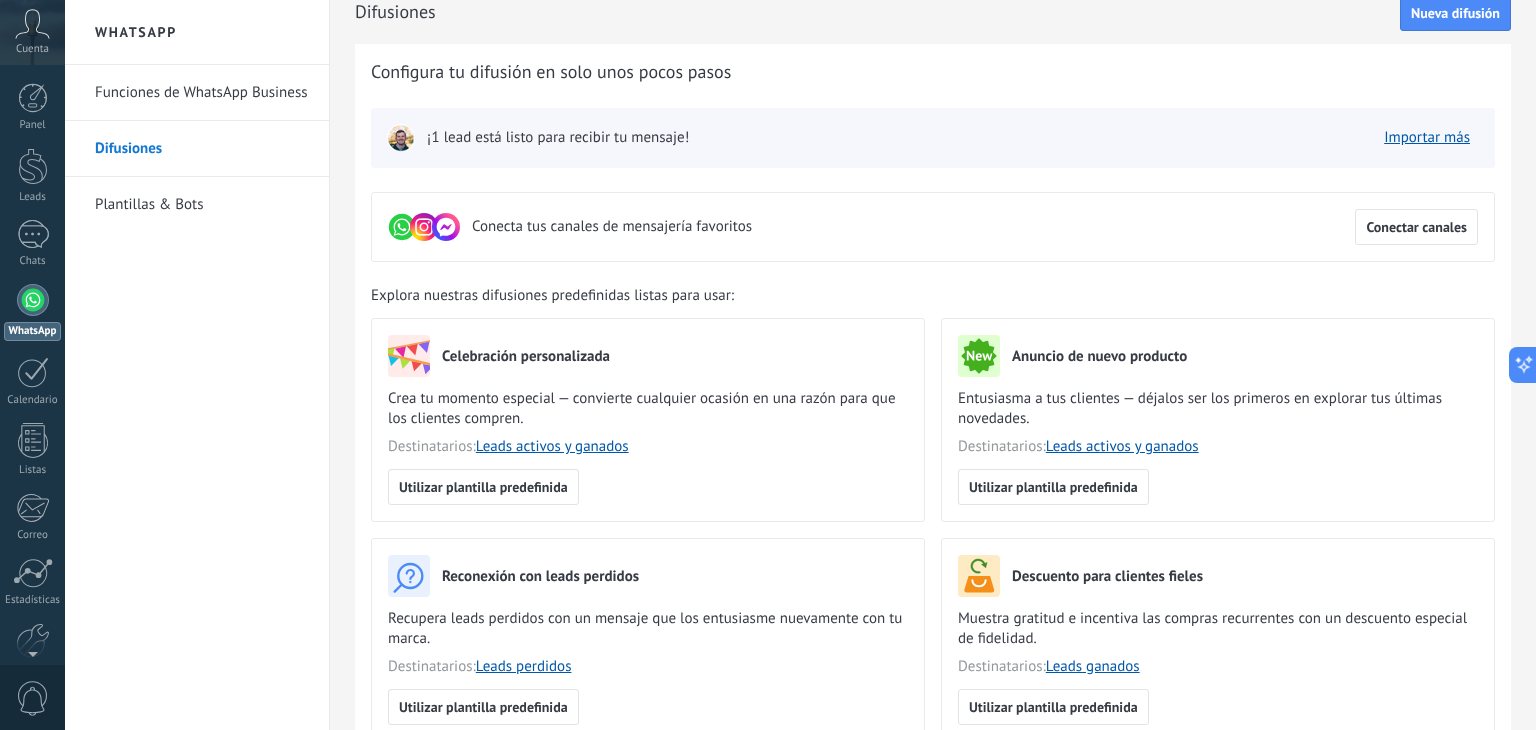 scroll, scrollTop: 24, scrollLeft: 0, axis: vertical 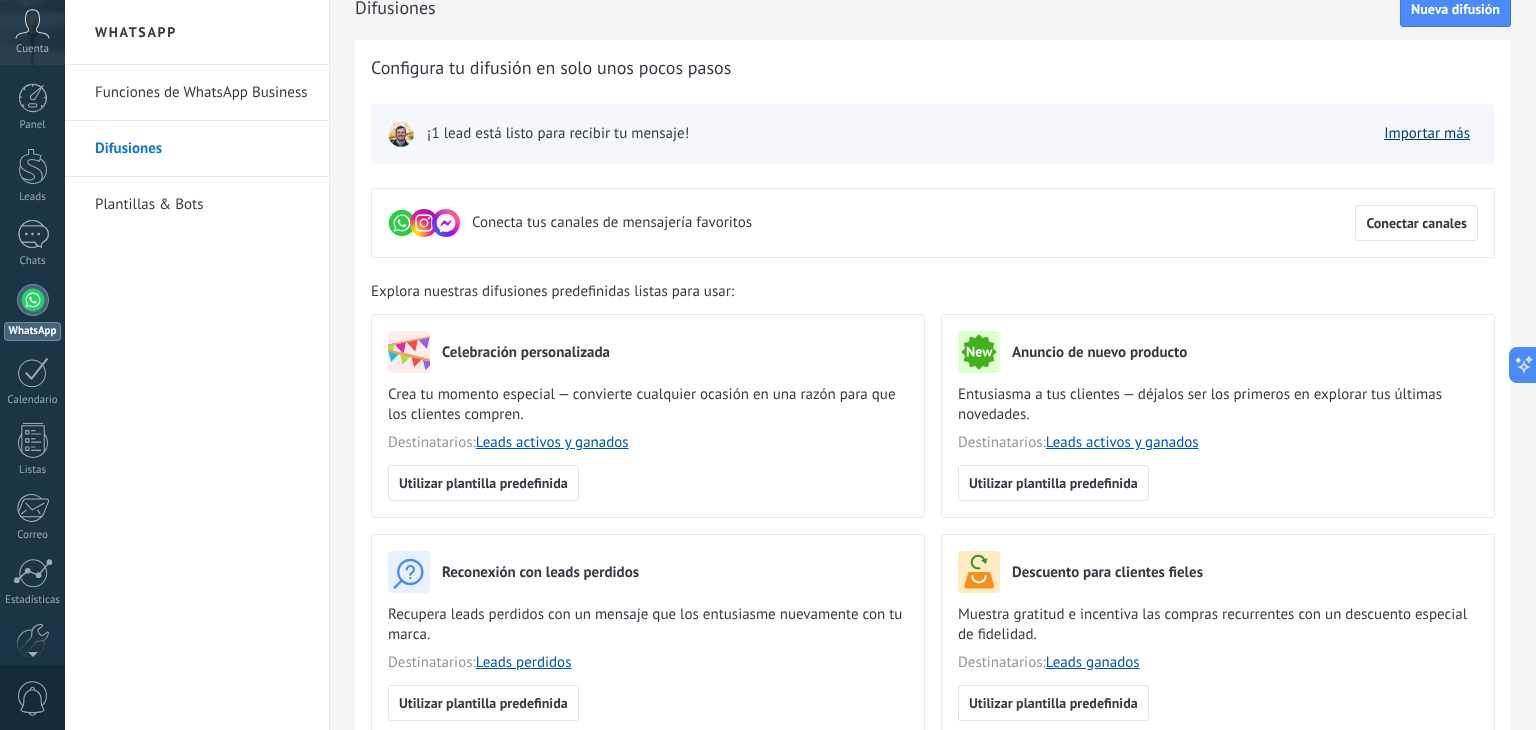 click on "Importar más" at bounding box center (1427, 133) 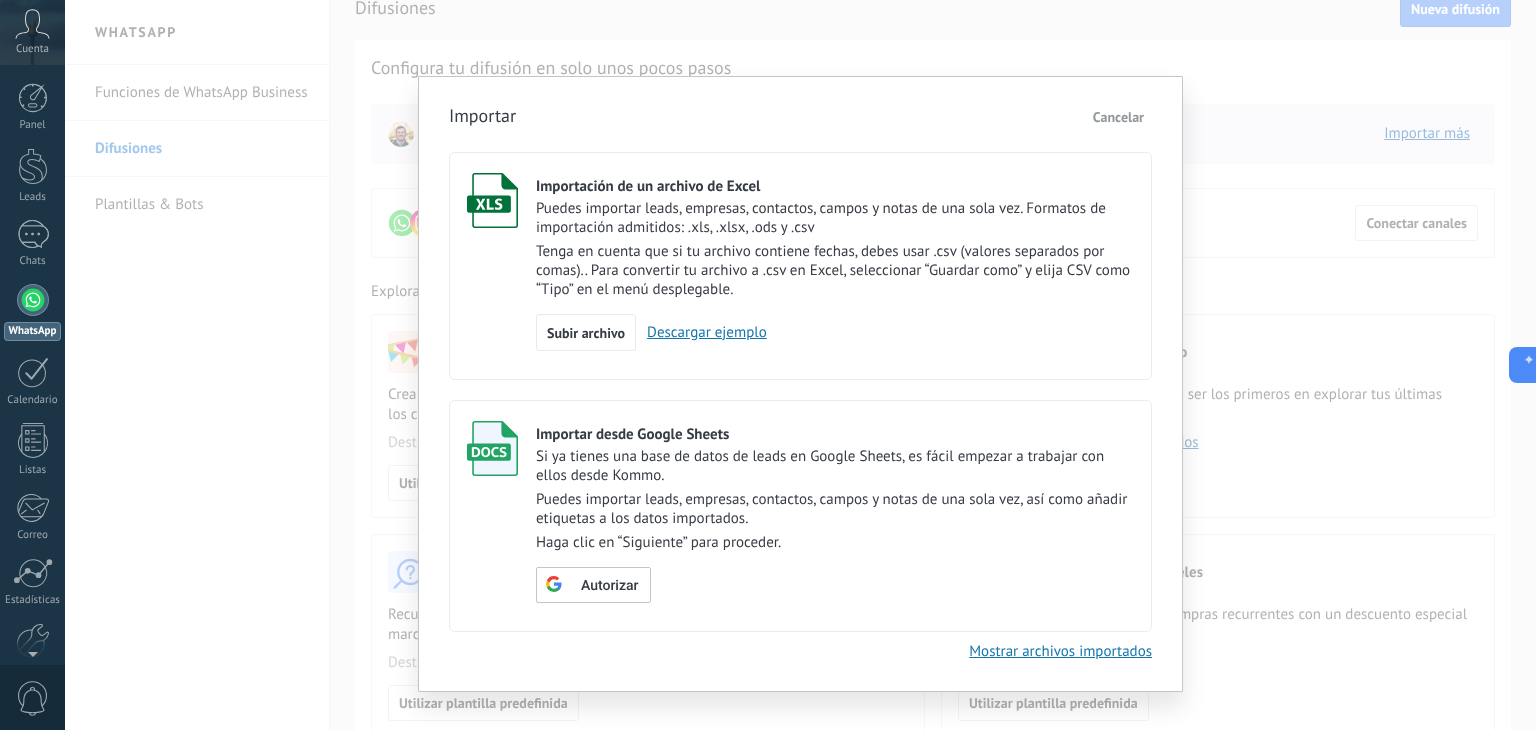 click on "Importar Cancelar Importación de un archivo de Excel Puedes importar leads, empresas, contactos, campos y notas de una sola vez. Formatos de importación admitidos: .xls, .xlsx, .ods y .csv Tenga en cuenta que si tu archivo contiene fechas, debes usar .csv (valores separados por comas).. Para convertir tu archivo a .csv en Excel, seleccionar “Guardar como” y elija CSV como “Tipo” en el menú desplegable. Subir archivo Descargar ejemplo Importar desde Google Sheets Si ya tienes una base de datos de leads en Google Sheets, es fácil empezar a trabajar con ellos desde Kommo. Puedes importar leads, empresas, contactos, campos y notas de una sola vez, así como añadir etiquetas a los datos importados. Haga clic en “Siguiente” para proceder. Autorizar Mostrar archivos importados" at bounding box center (800, 384) 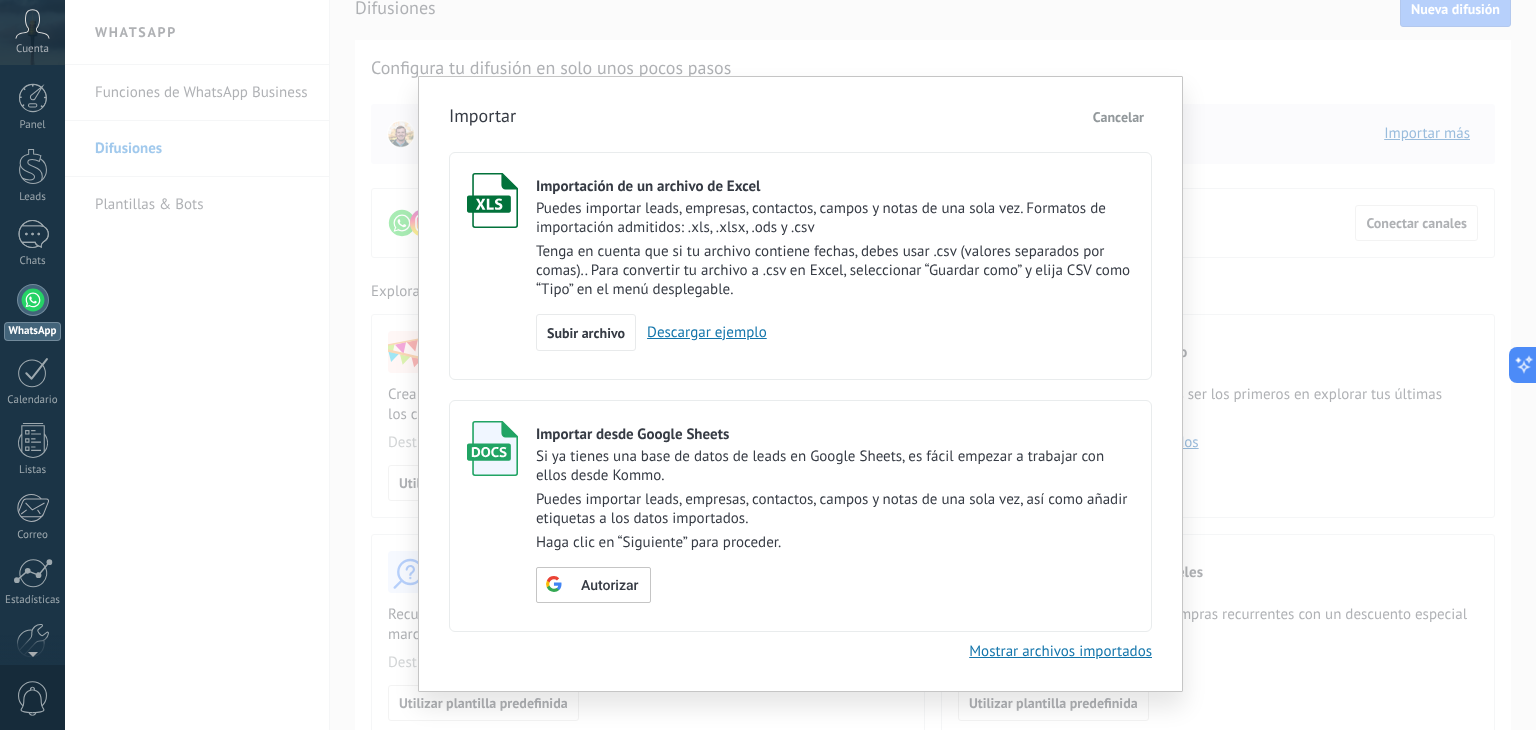 click on "Cancelar" at bounding box center (1118, 117) 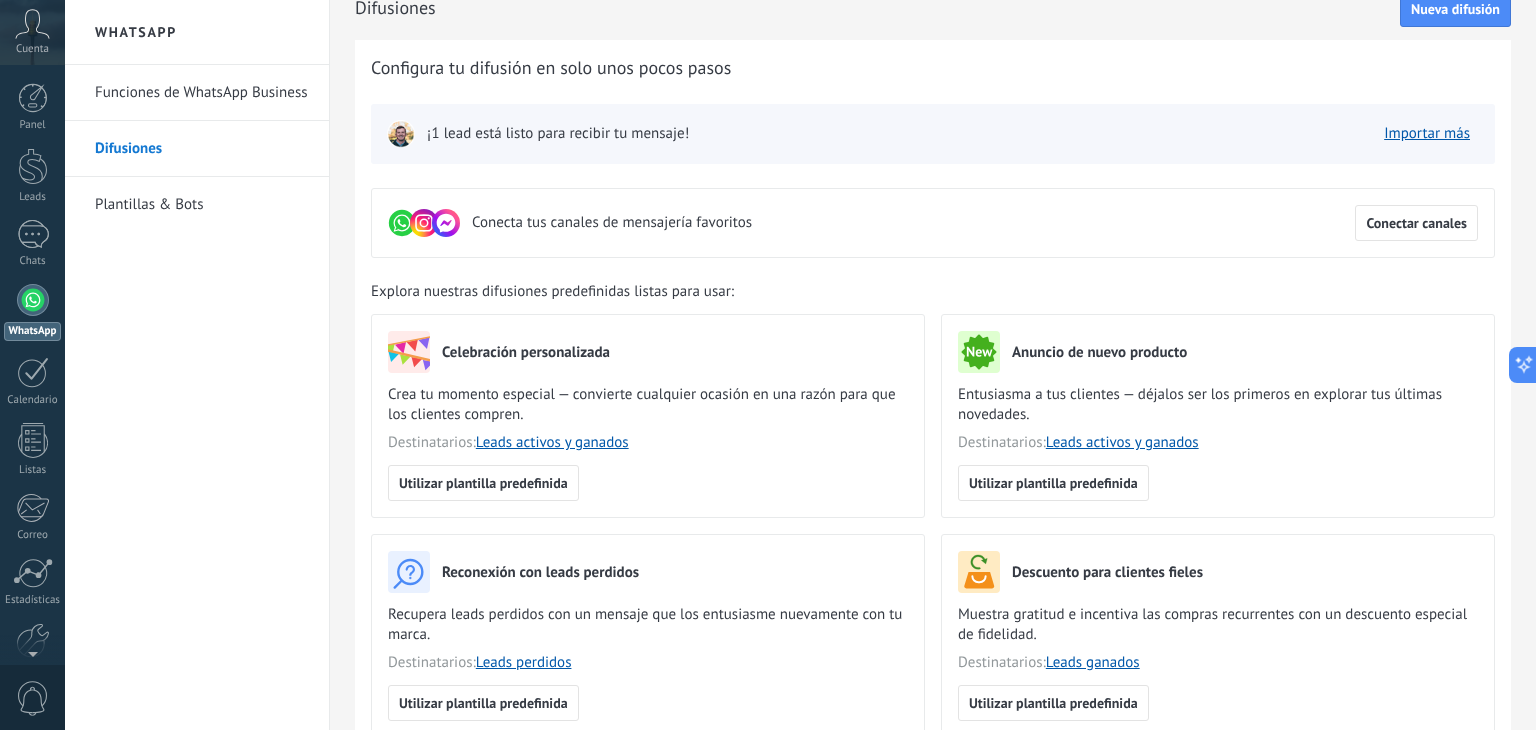 click at bounding box center [446, 223] 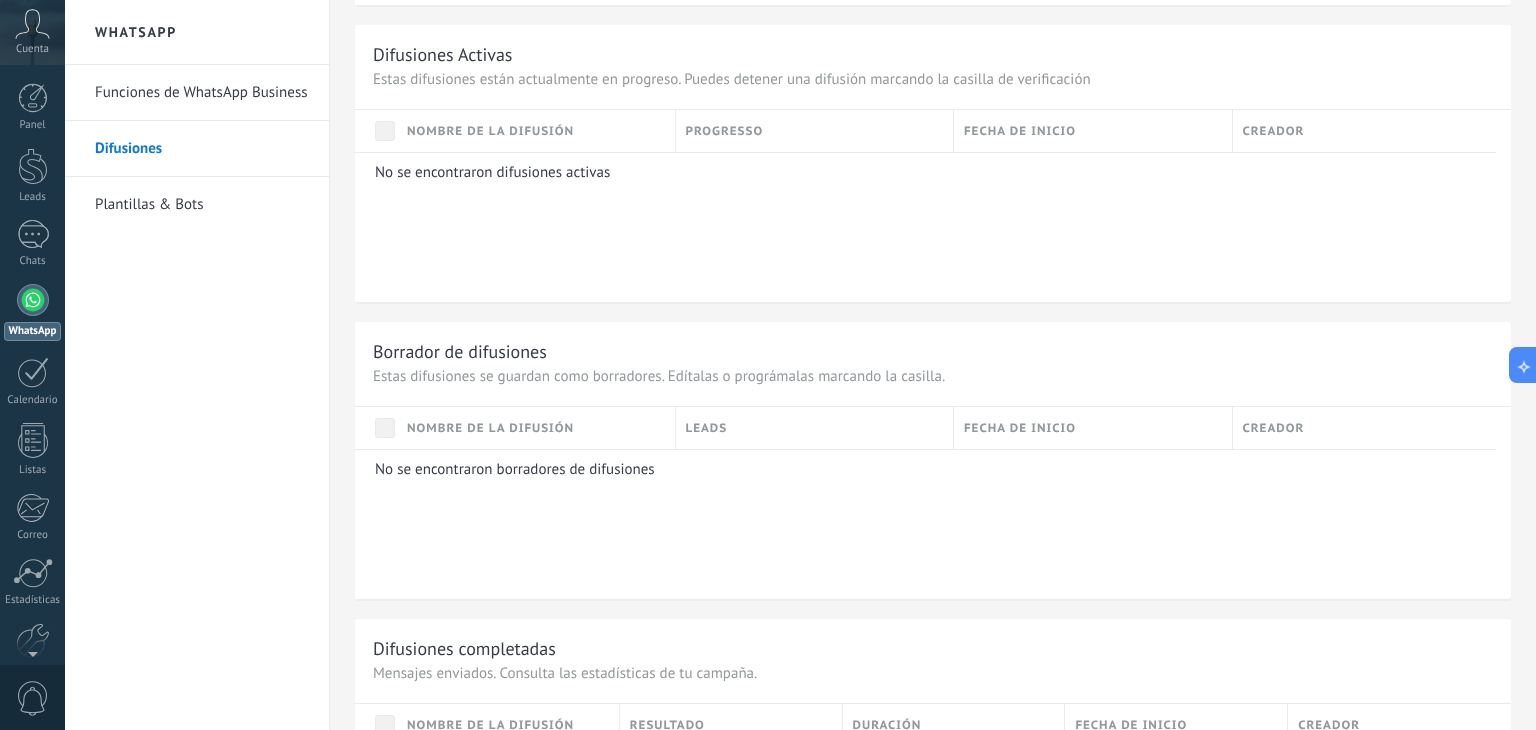 scroll, scrollTop: 1366, scrollLeft: 0, axis: vertical 